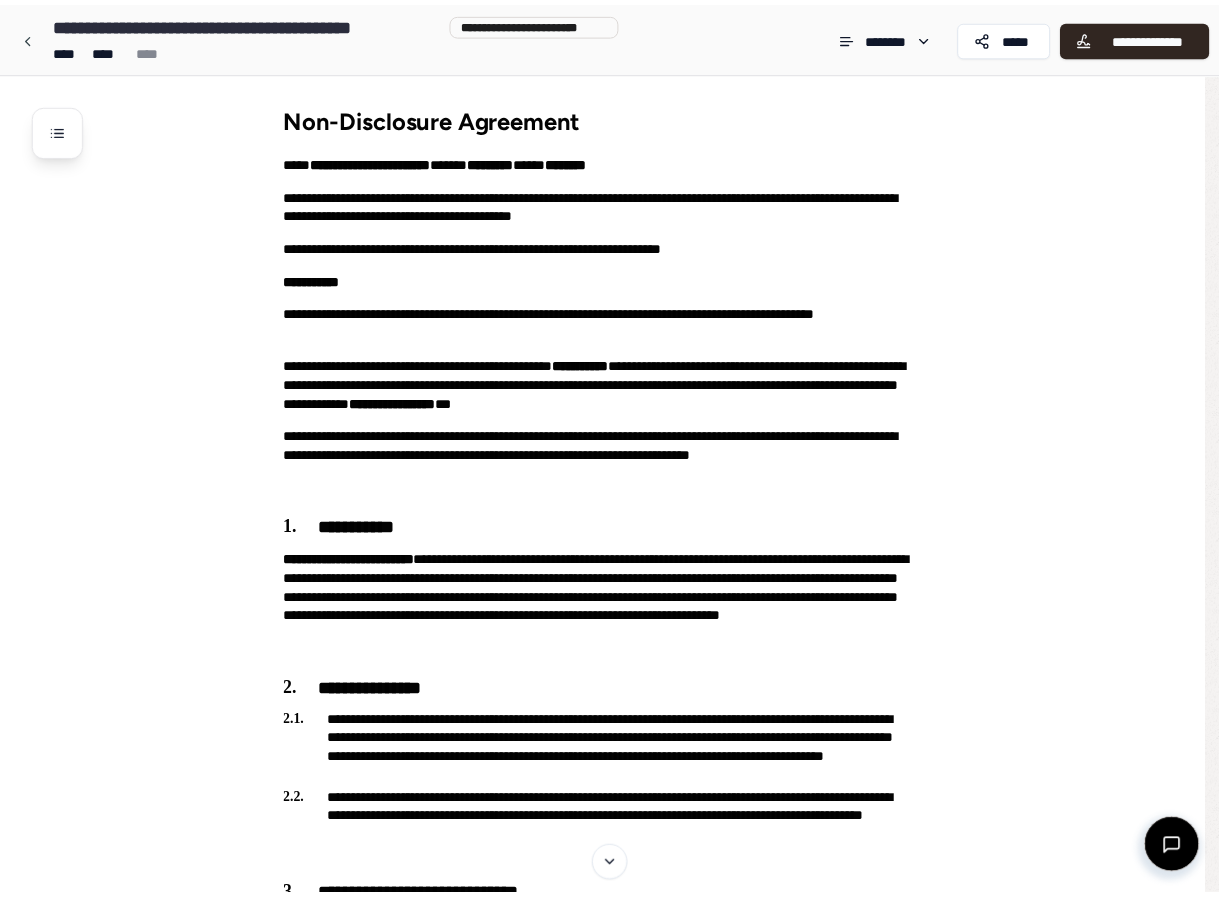 scroll, scrollTop: 0, scrollLeft: 0, axis: both 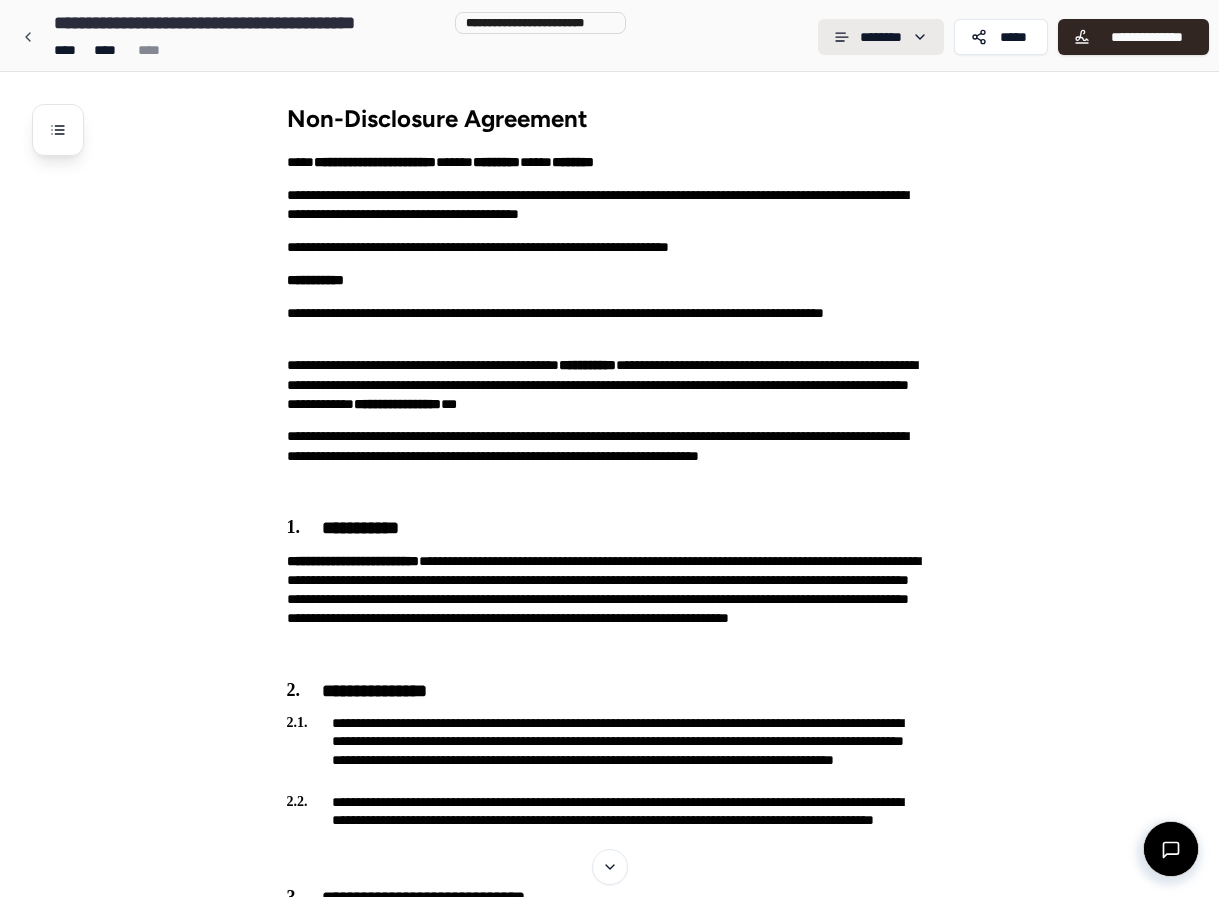 click on "**********" at bounding box center [609, 1082] 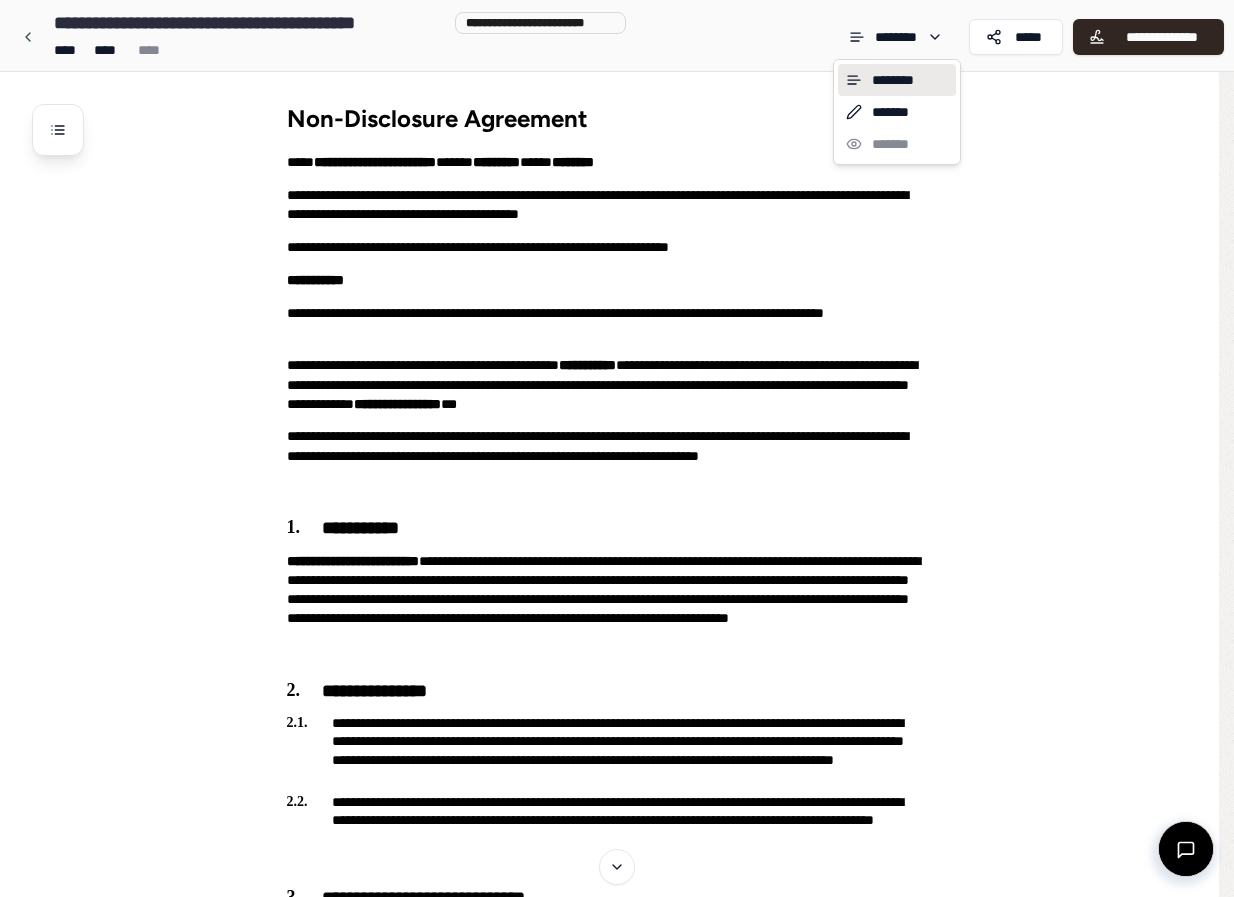 click on "**********" at bounding box center (617, 1082) 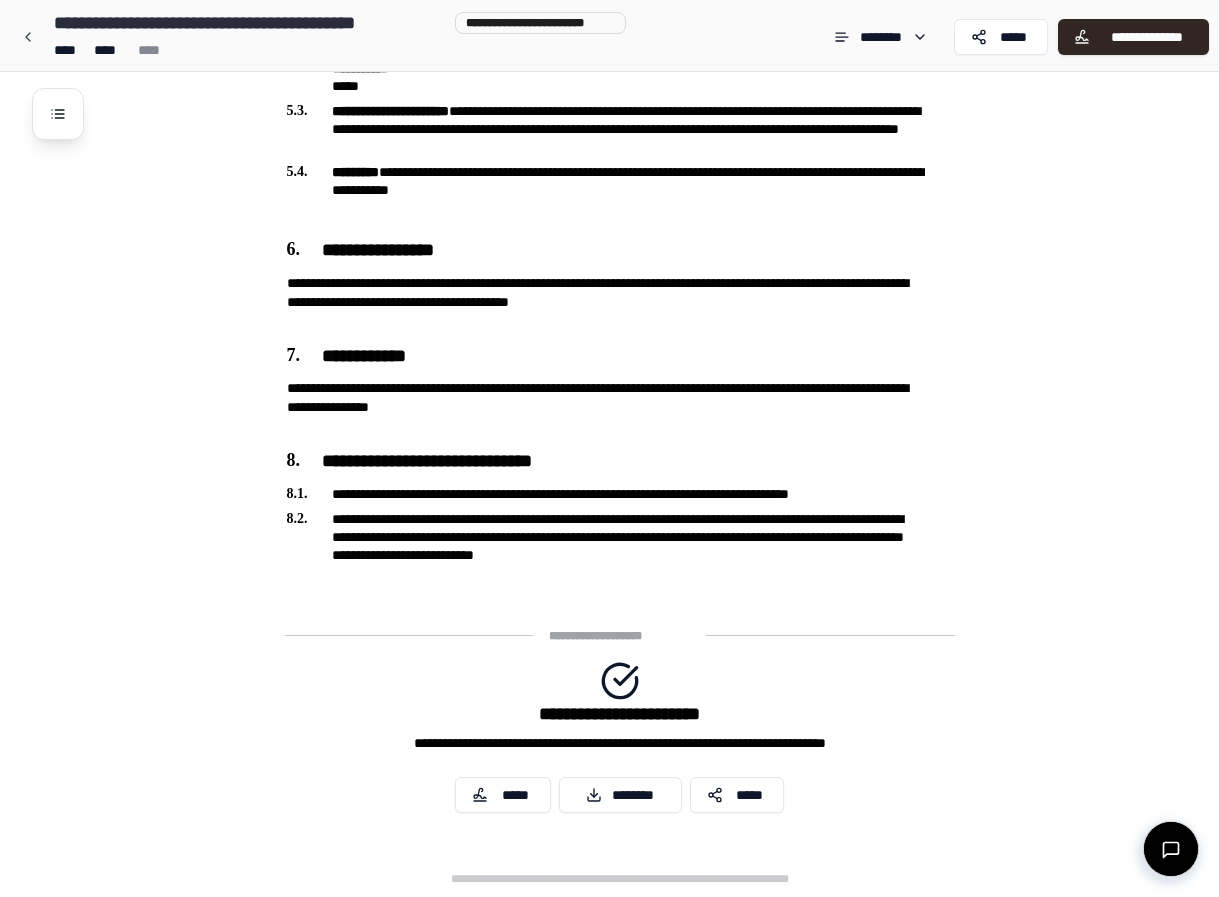 scroll, scrollTop: 1267, scrollLeft: 0, axis: vertical 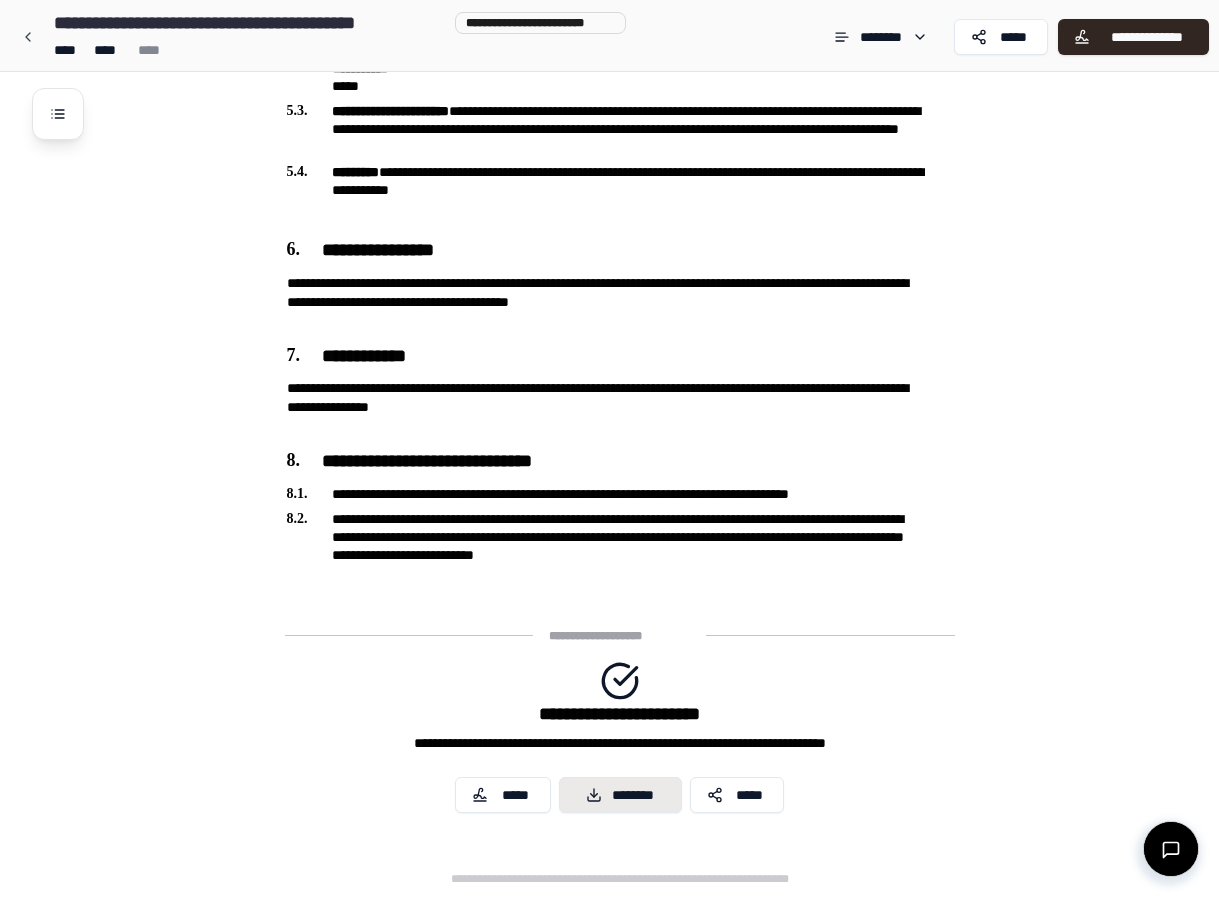 click on "********" at bounding box center [620, 795] 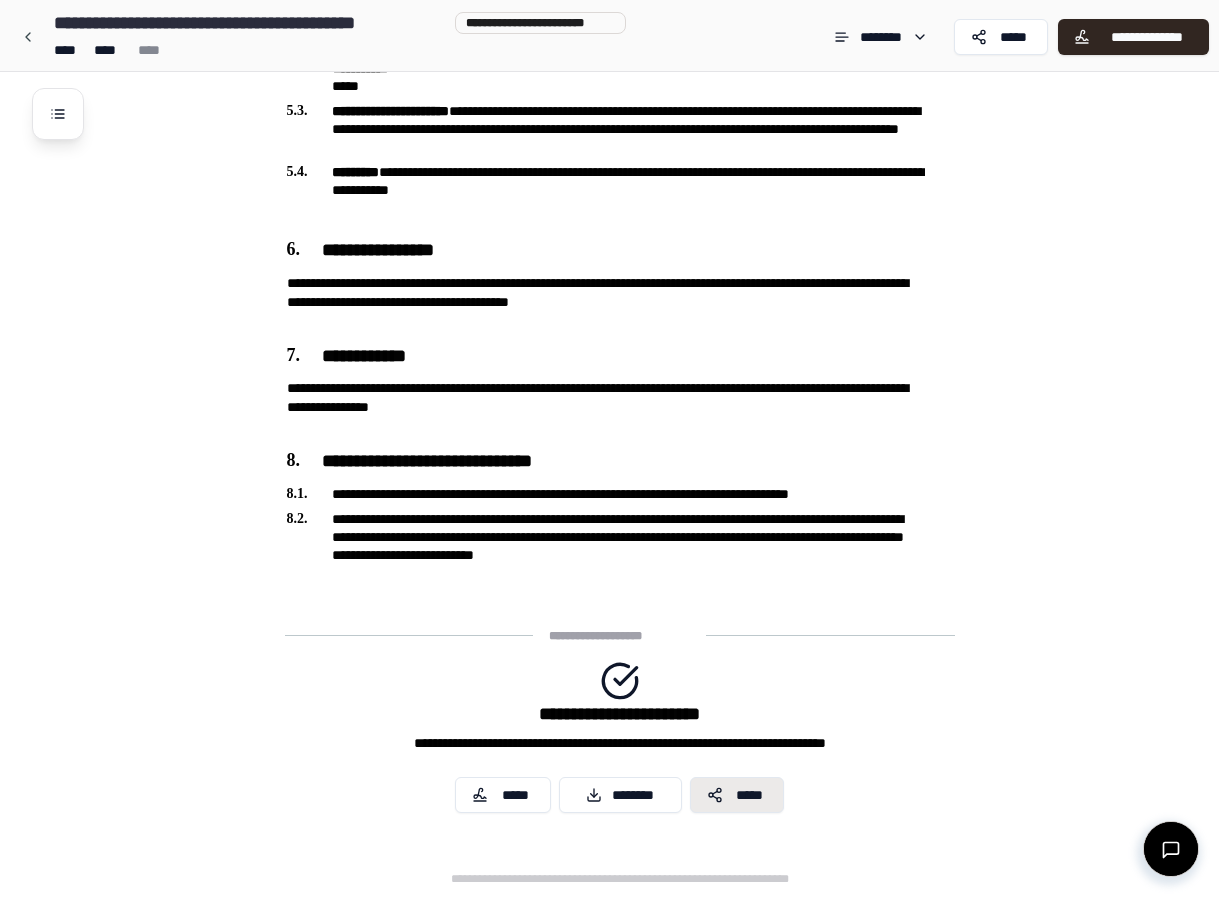 click on "*****" at bounding box center [749, 795] 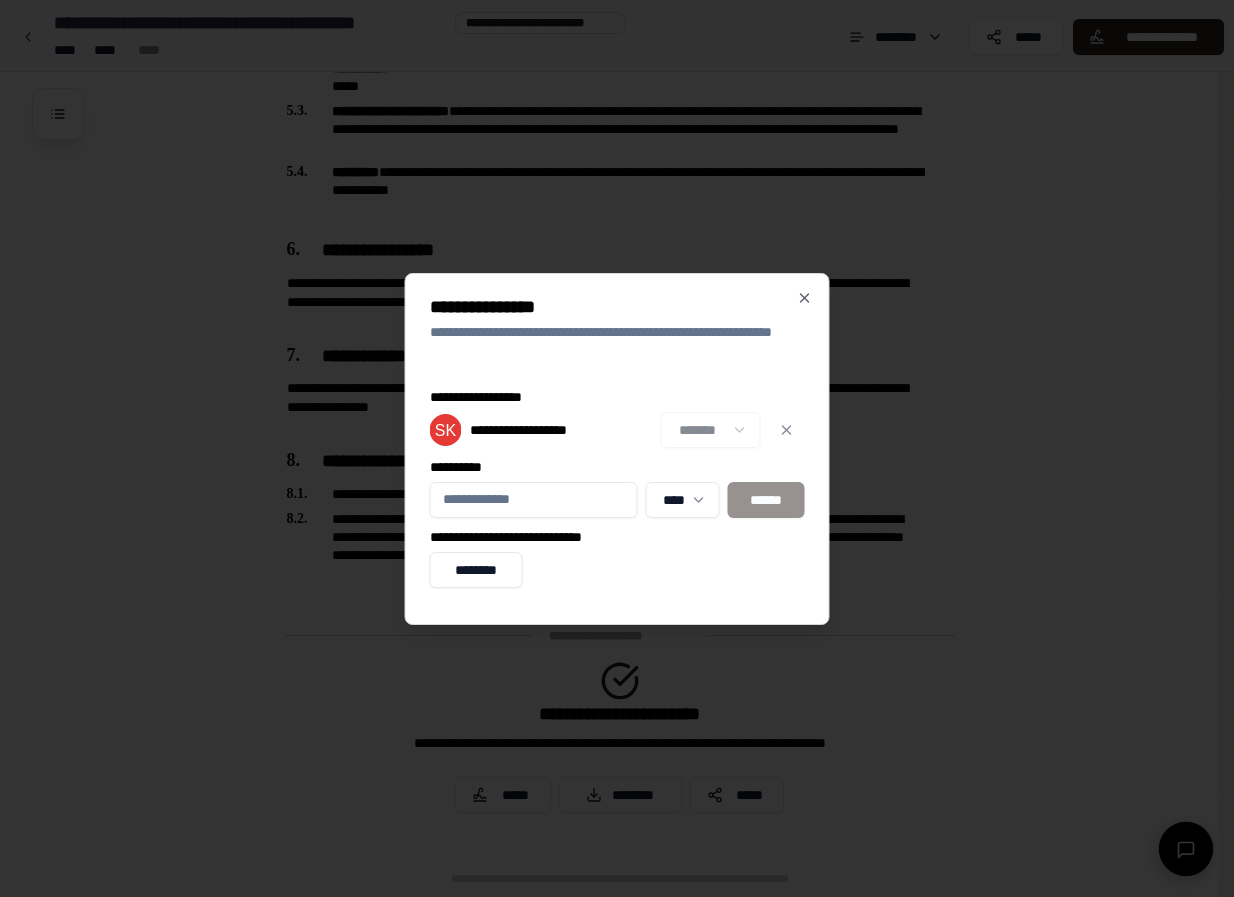 click on "**********" at bounding box center (617, 449) 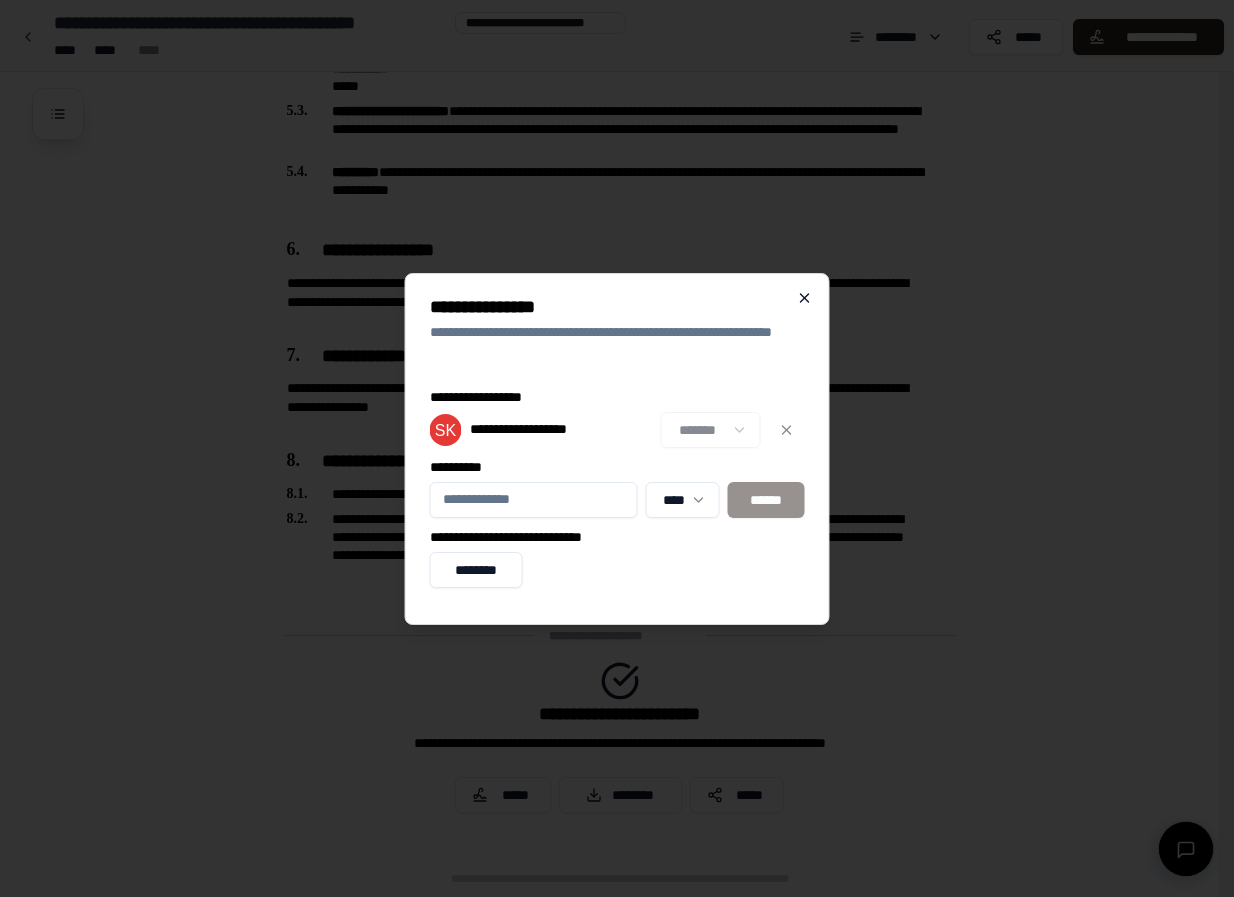 click 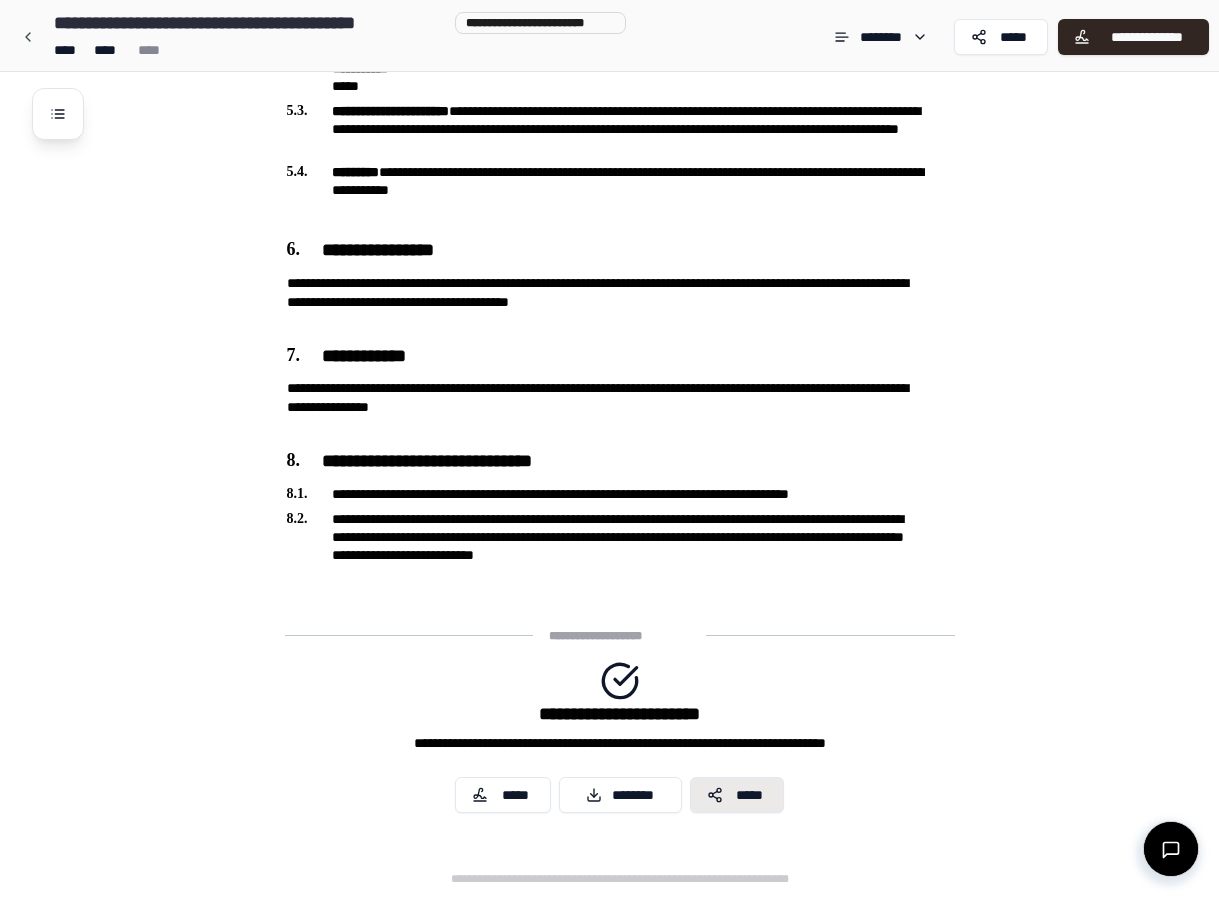 click on "*****" at bounding box center [737, 795] 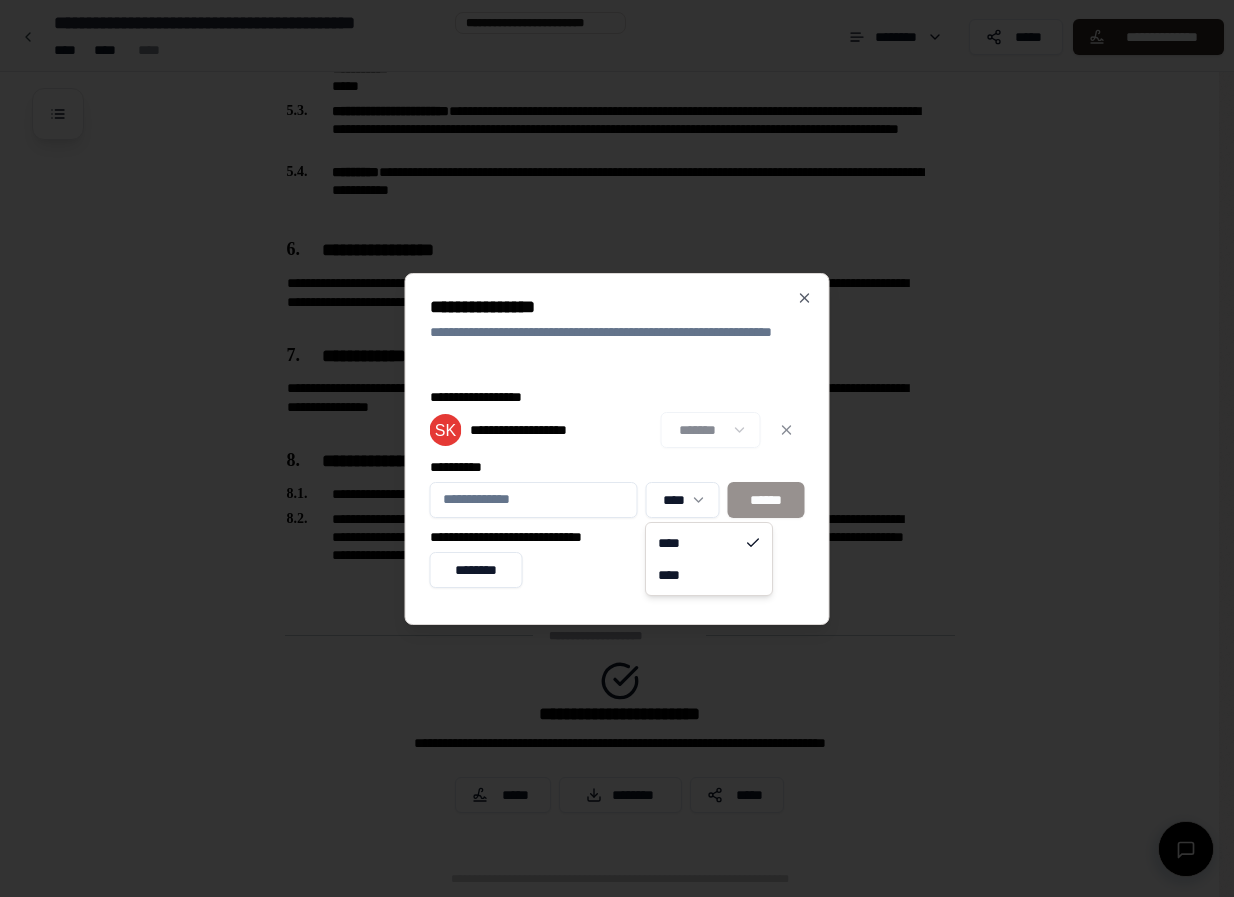 click on "**********" at bounding box center [609, -185] 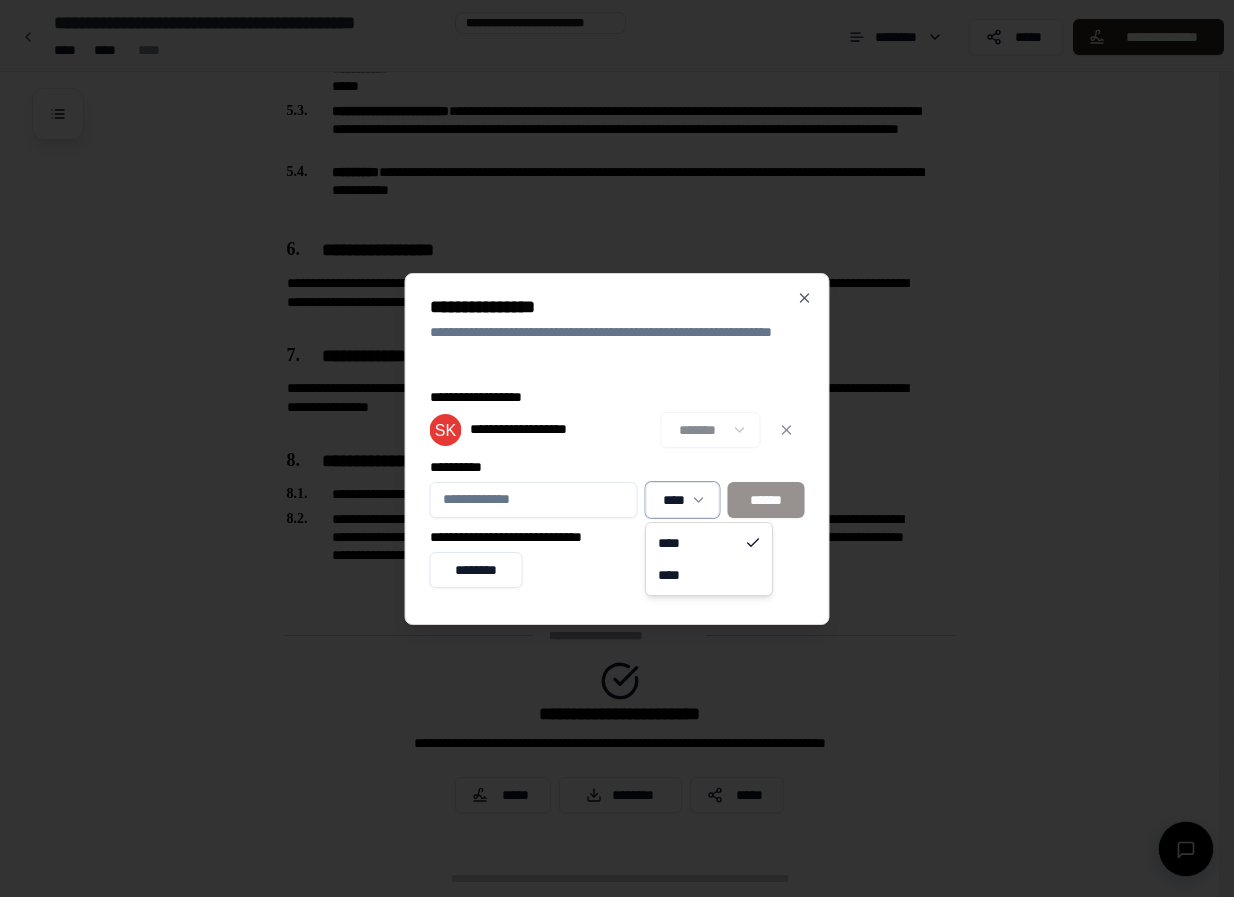 click on "**********" at bounding box center (609, -185) 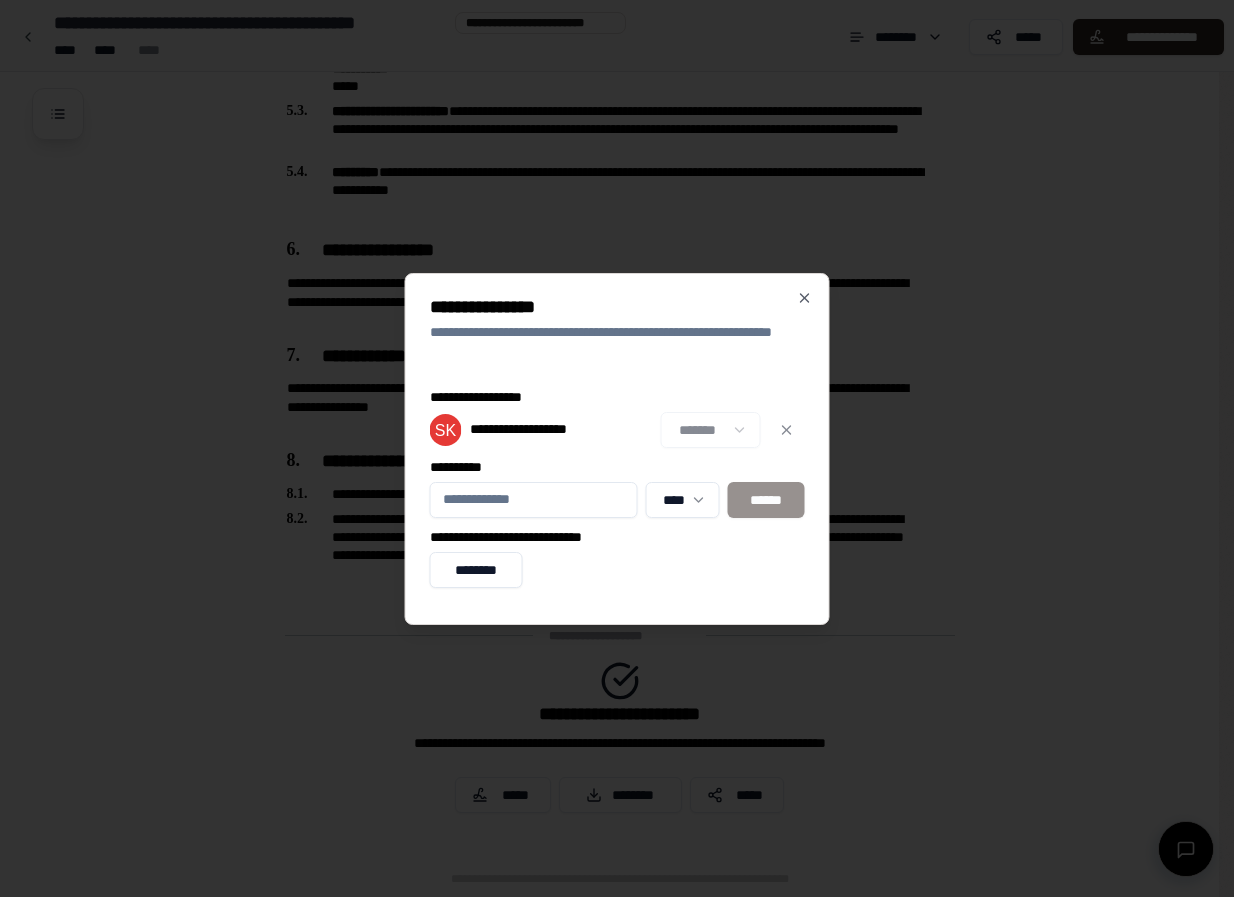click on "**********" at bounding box center (534, 500) 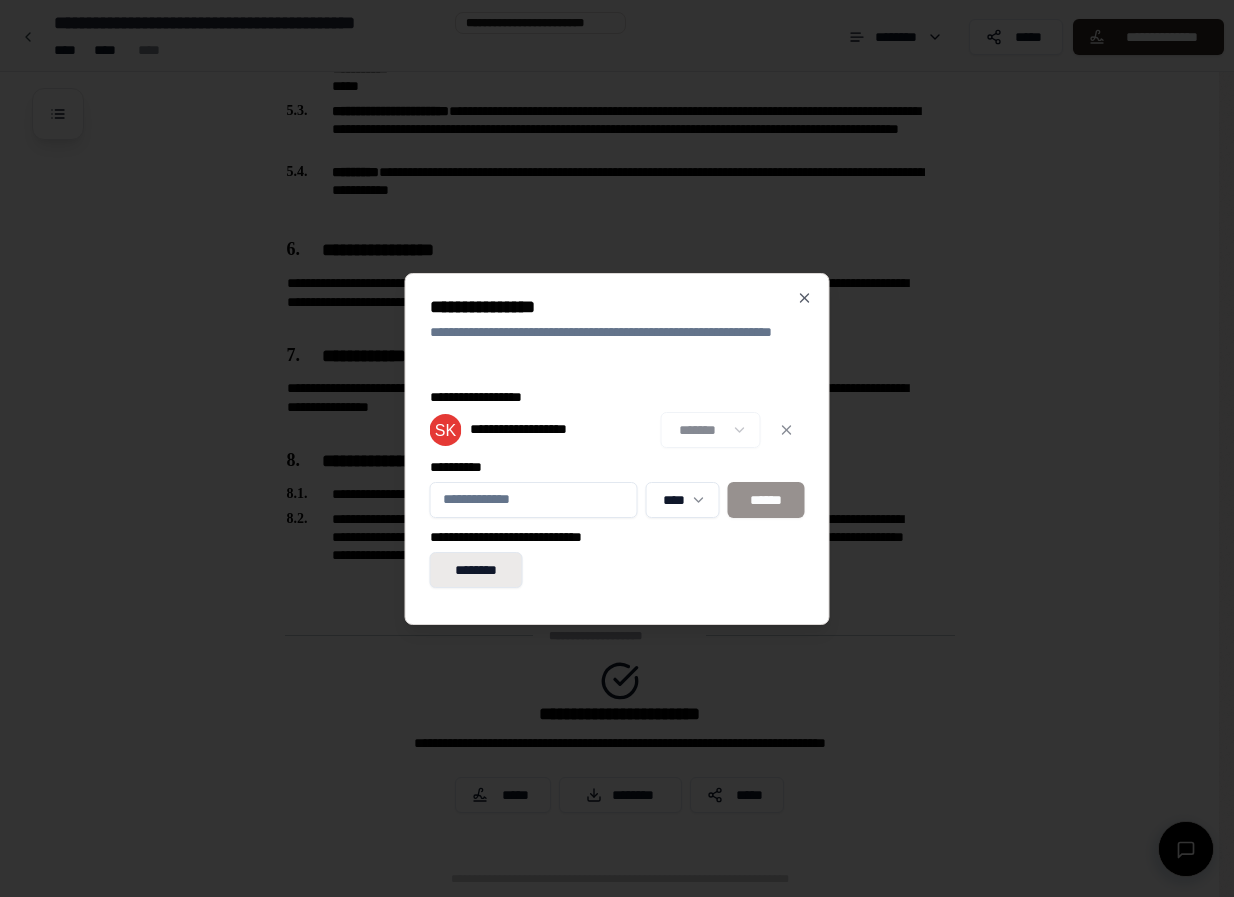 click on "********" at bounding box center (476, 570) 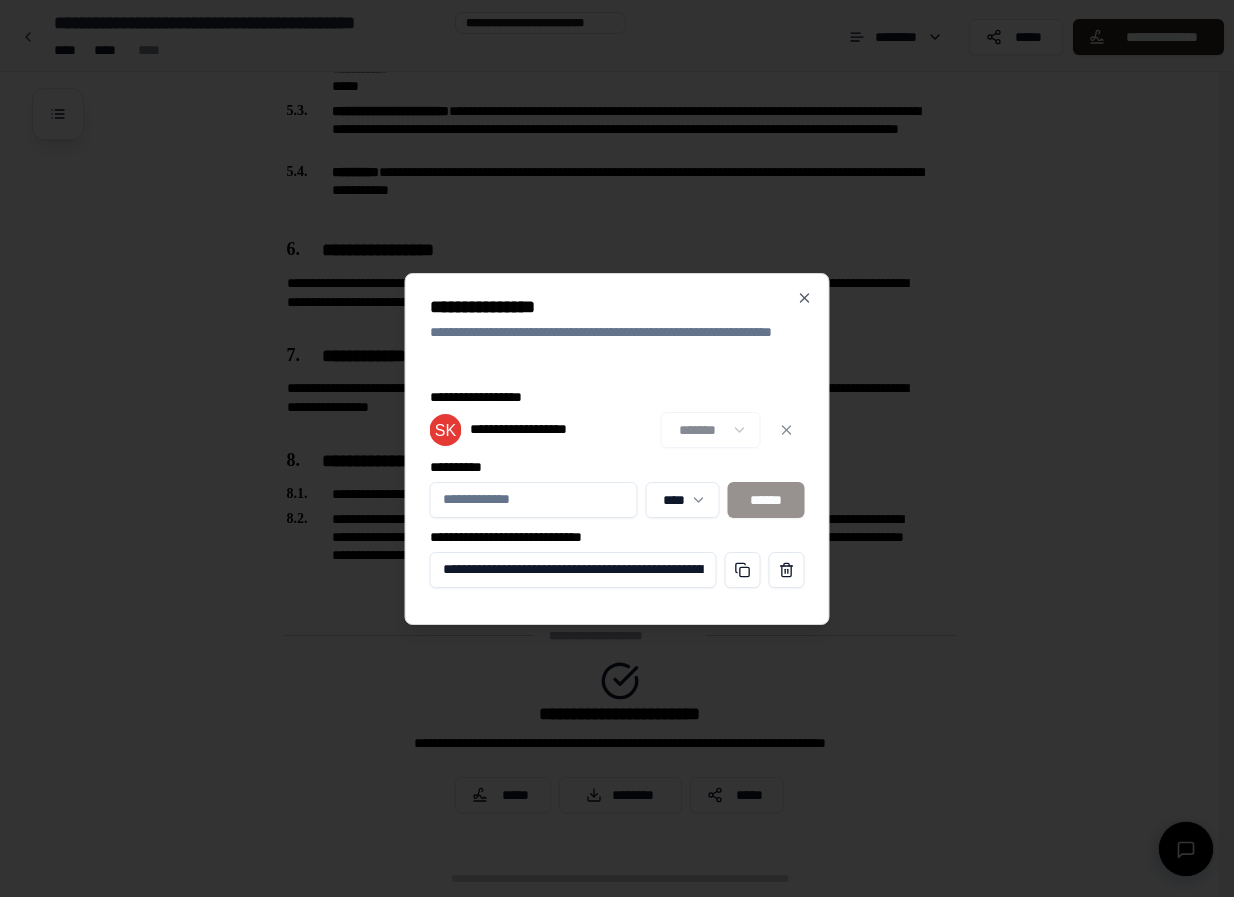 click on "**********" at bounding box center [573, 570] 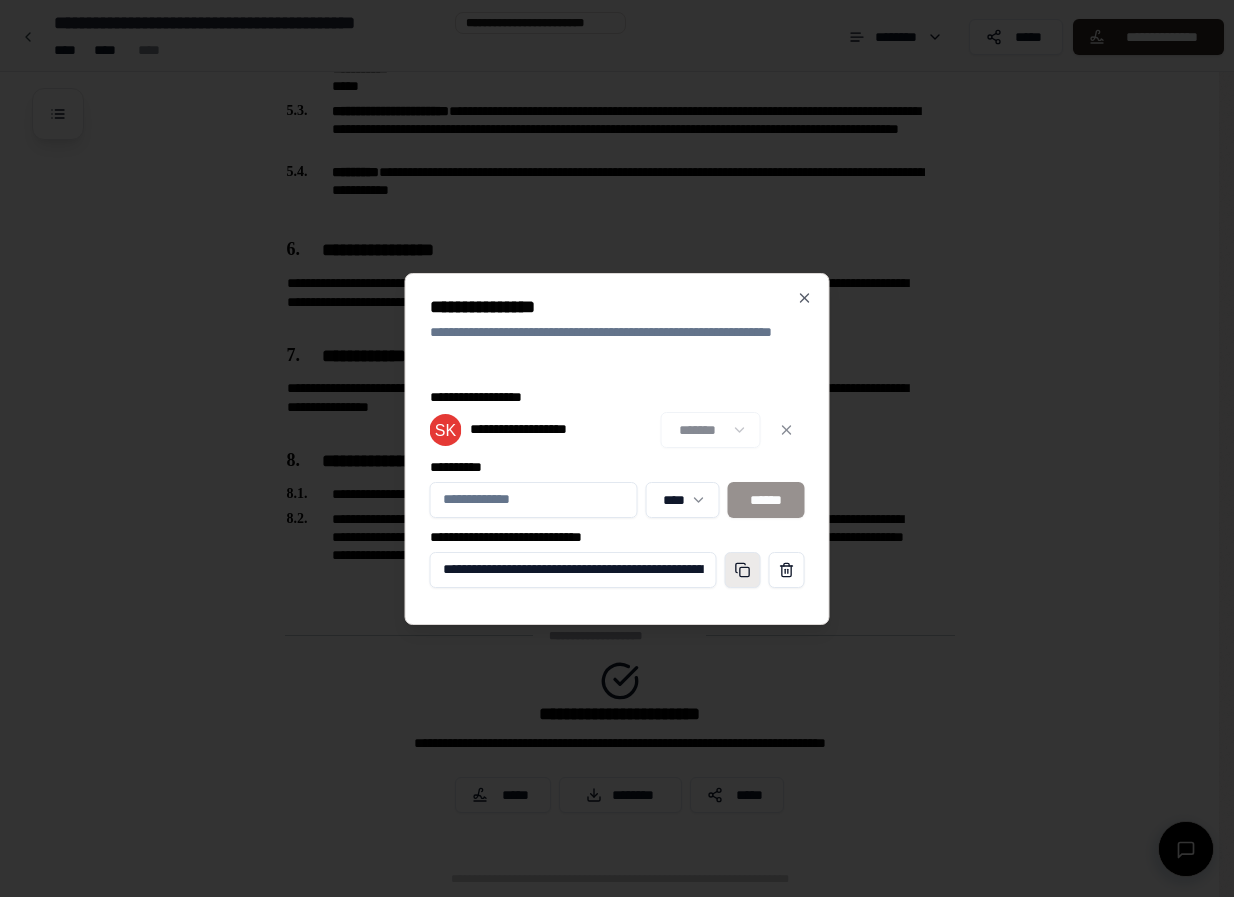 click at bounding box center (743, 570) 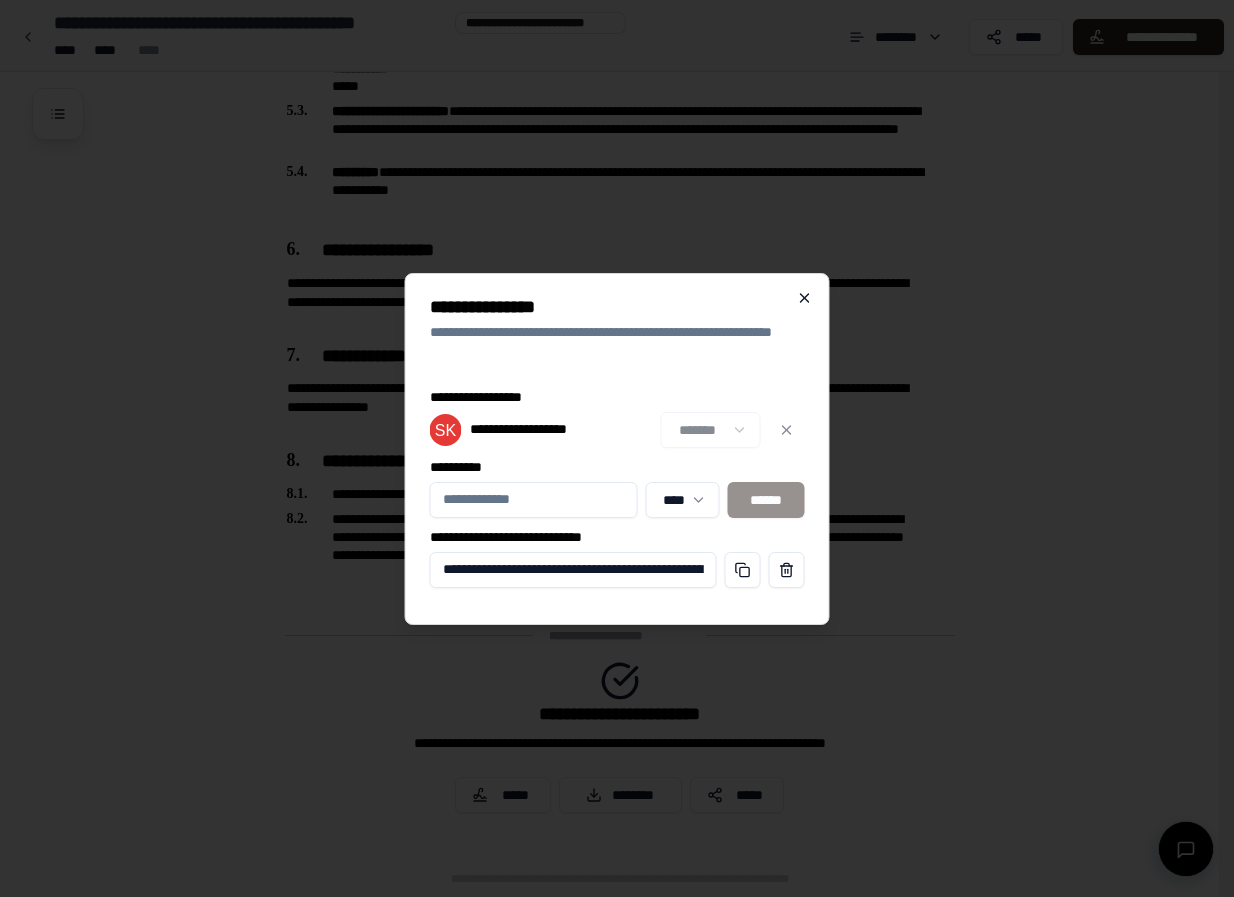 click 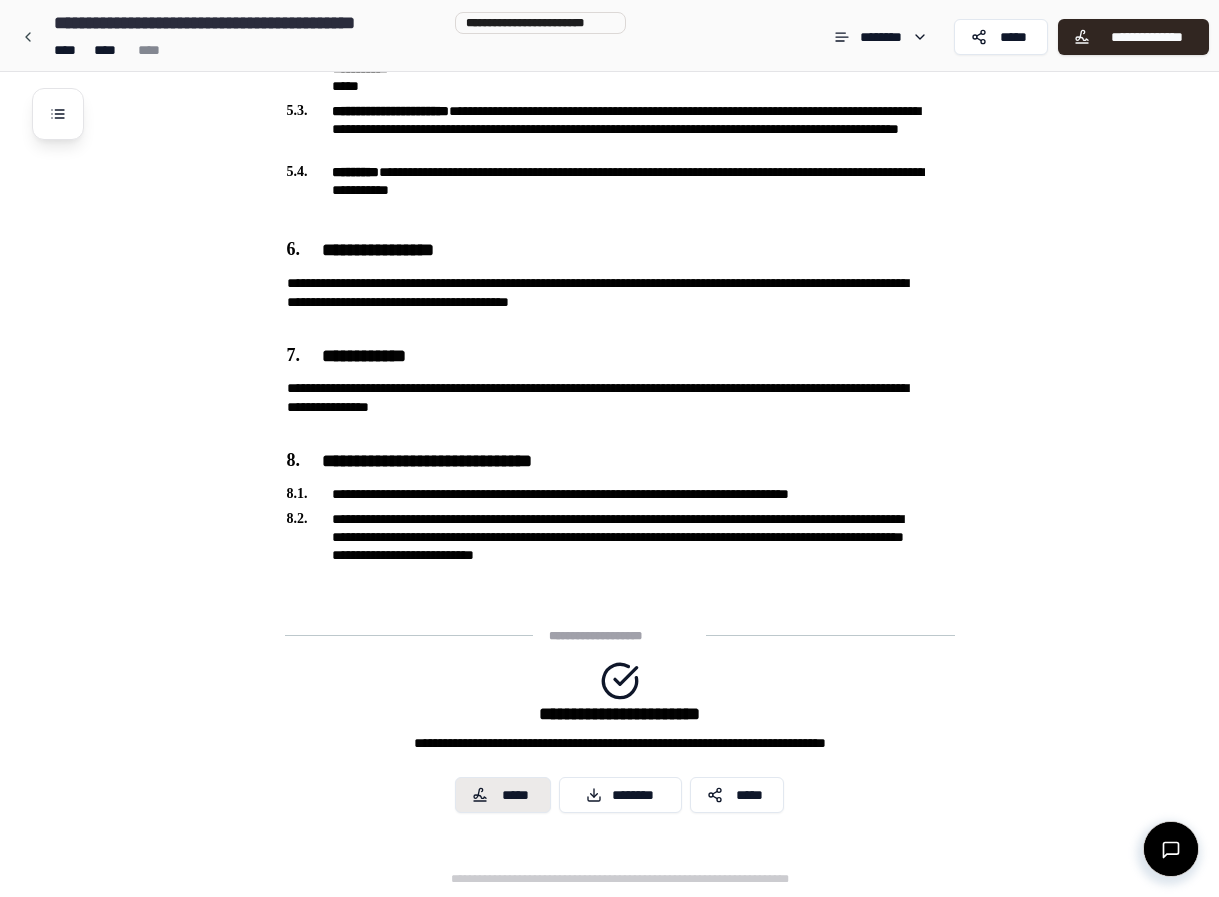 click on "*****" at bounding box center [516, 795] 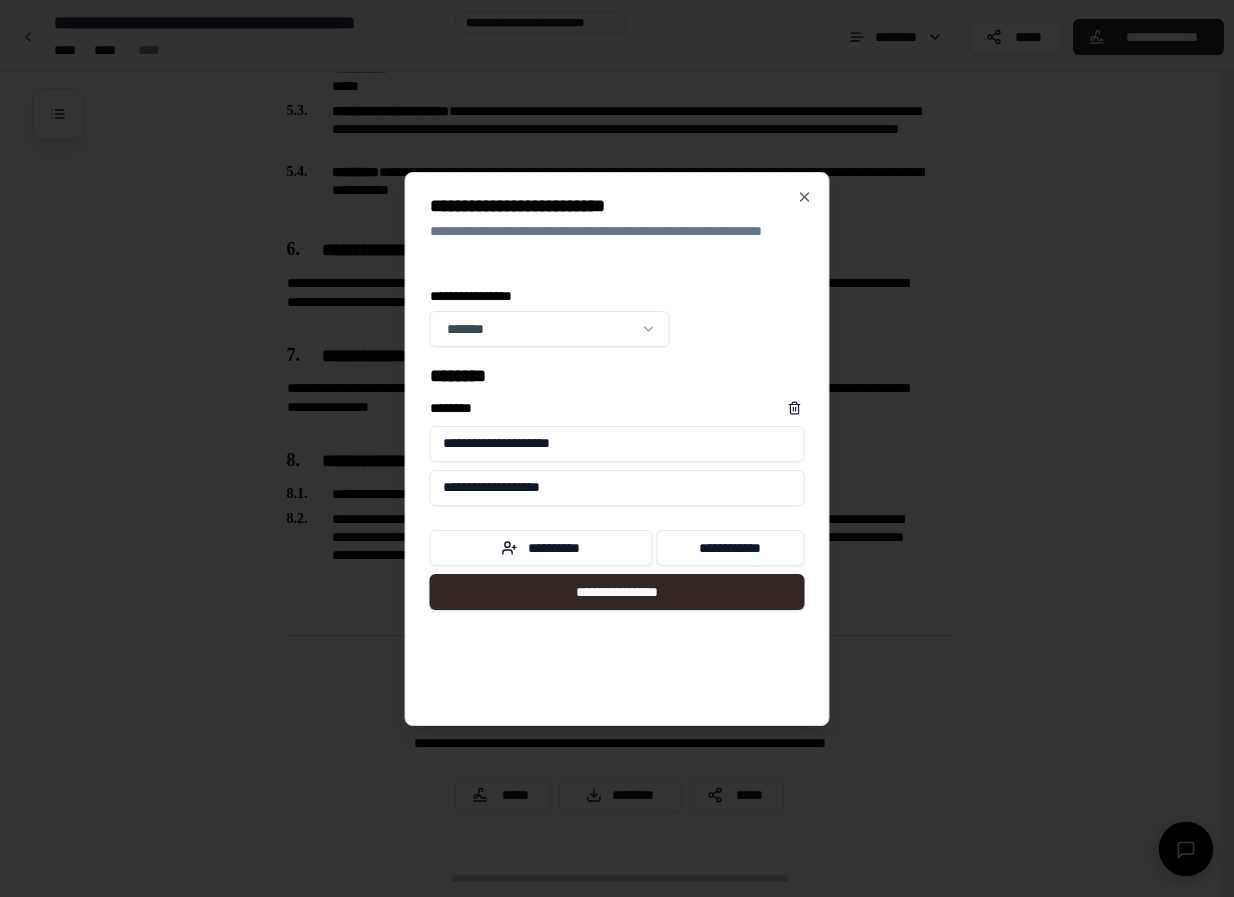 type on "**********" 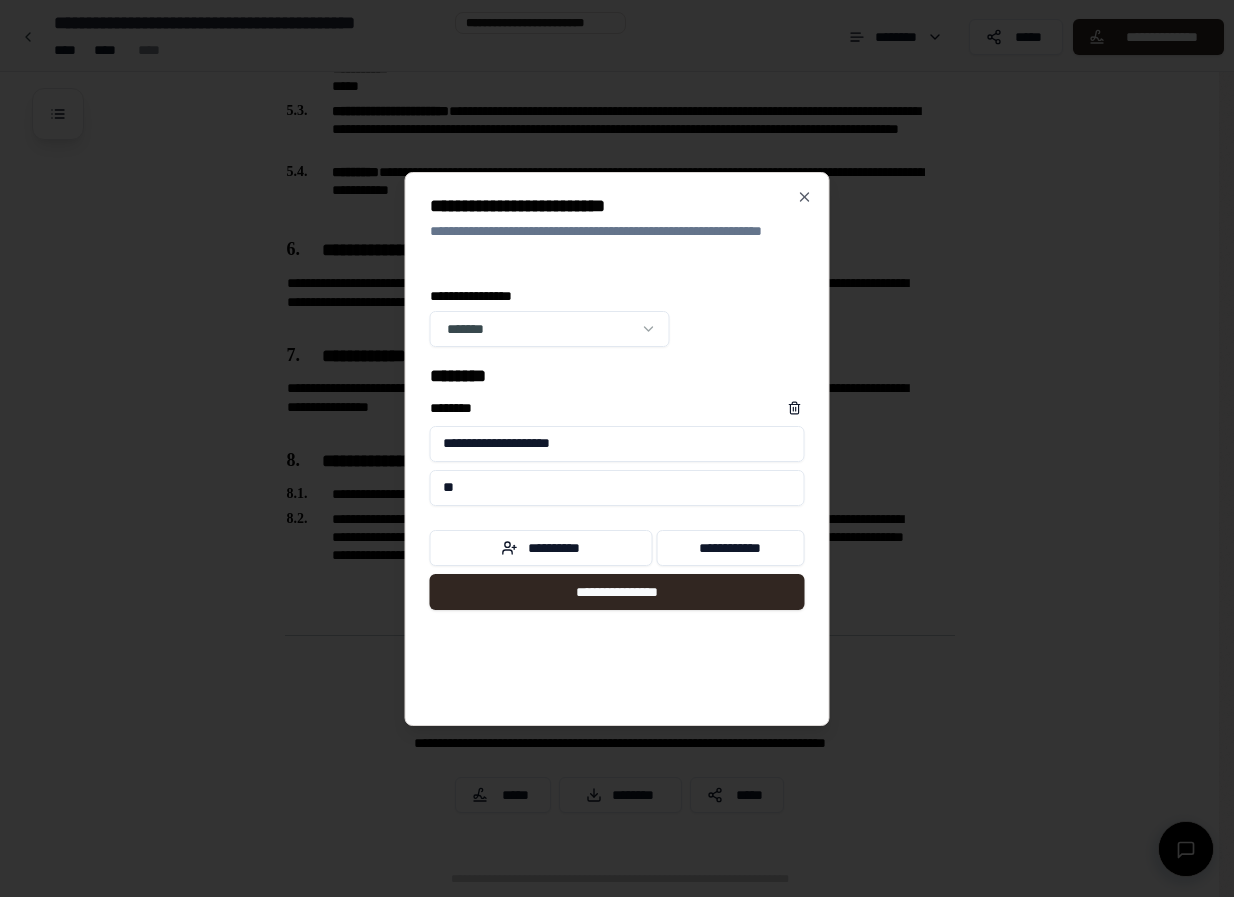 type on "*" 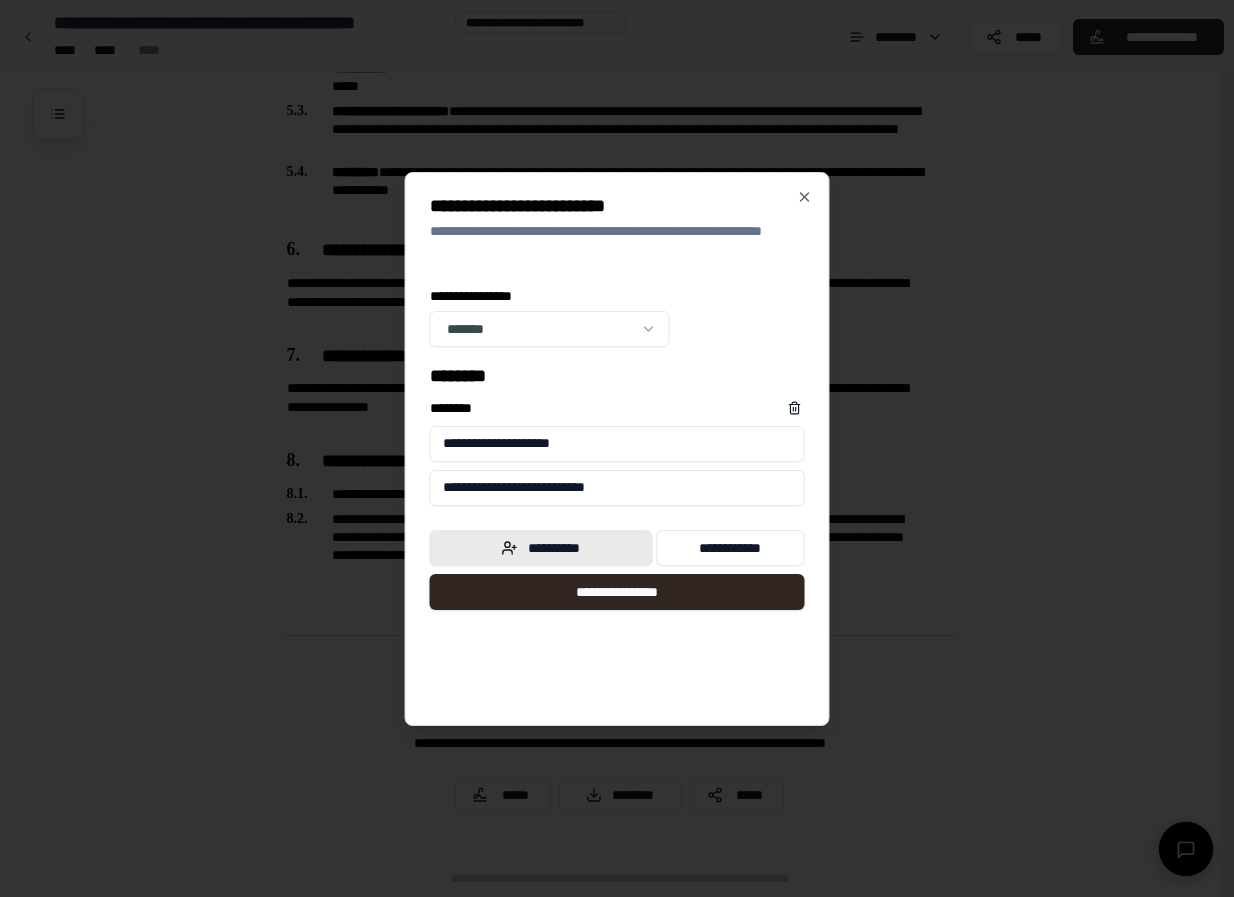 type on "**********" 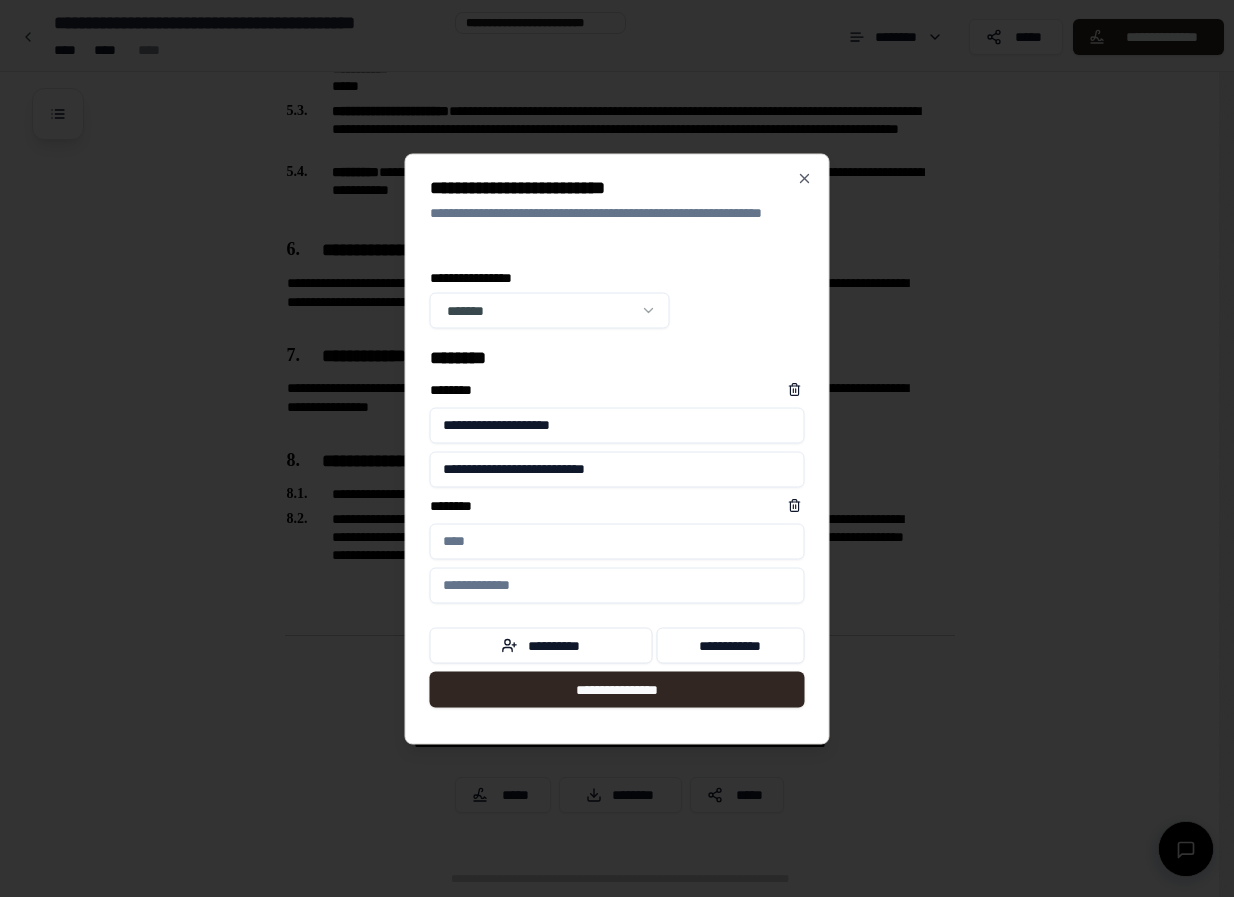 click on "******   *" at bounding box center [617, 541] 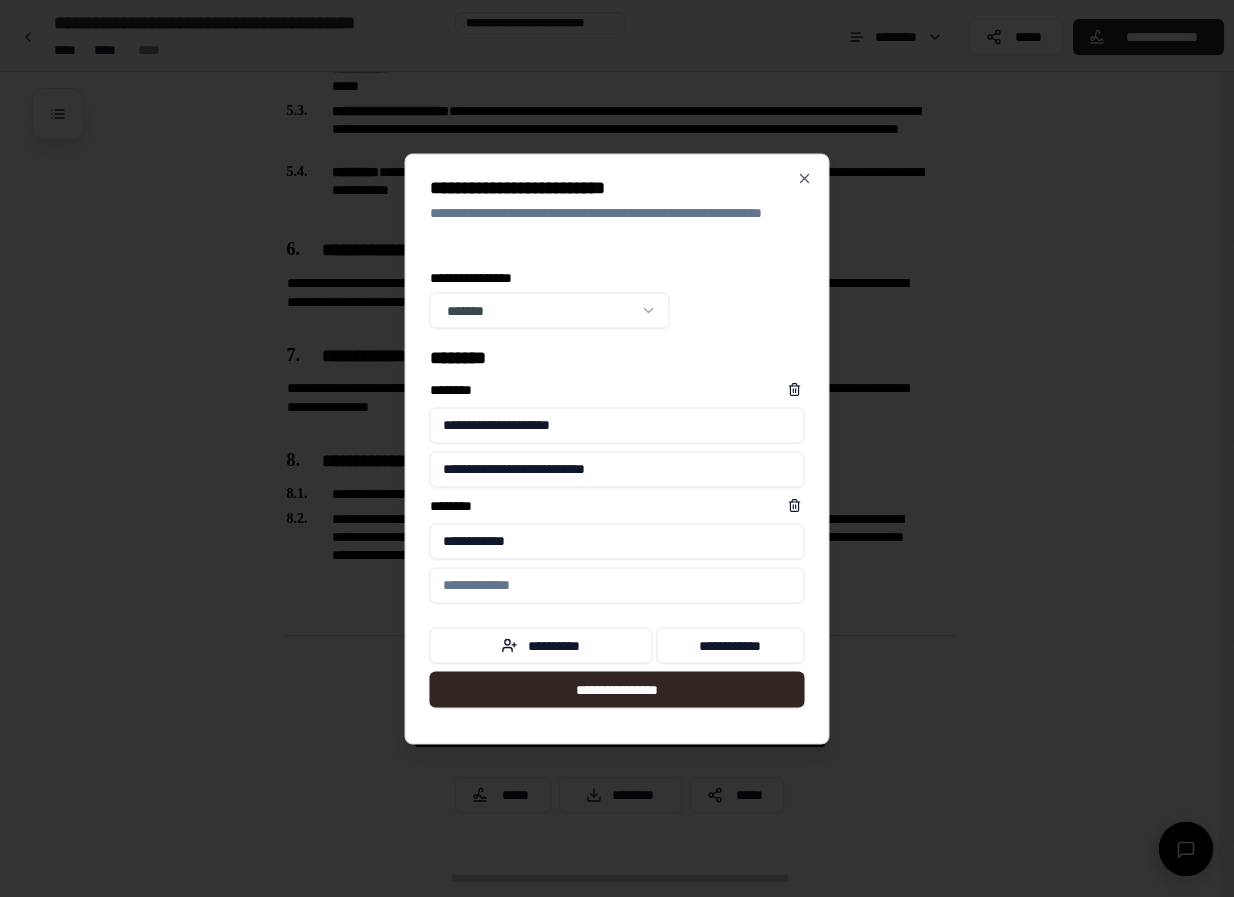 click on "**********" at bounding box center (617, 541) 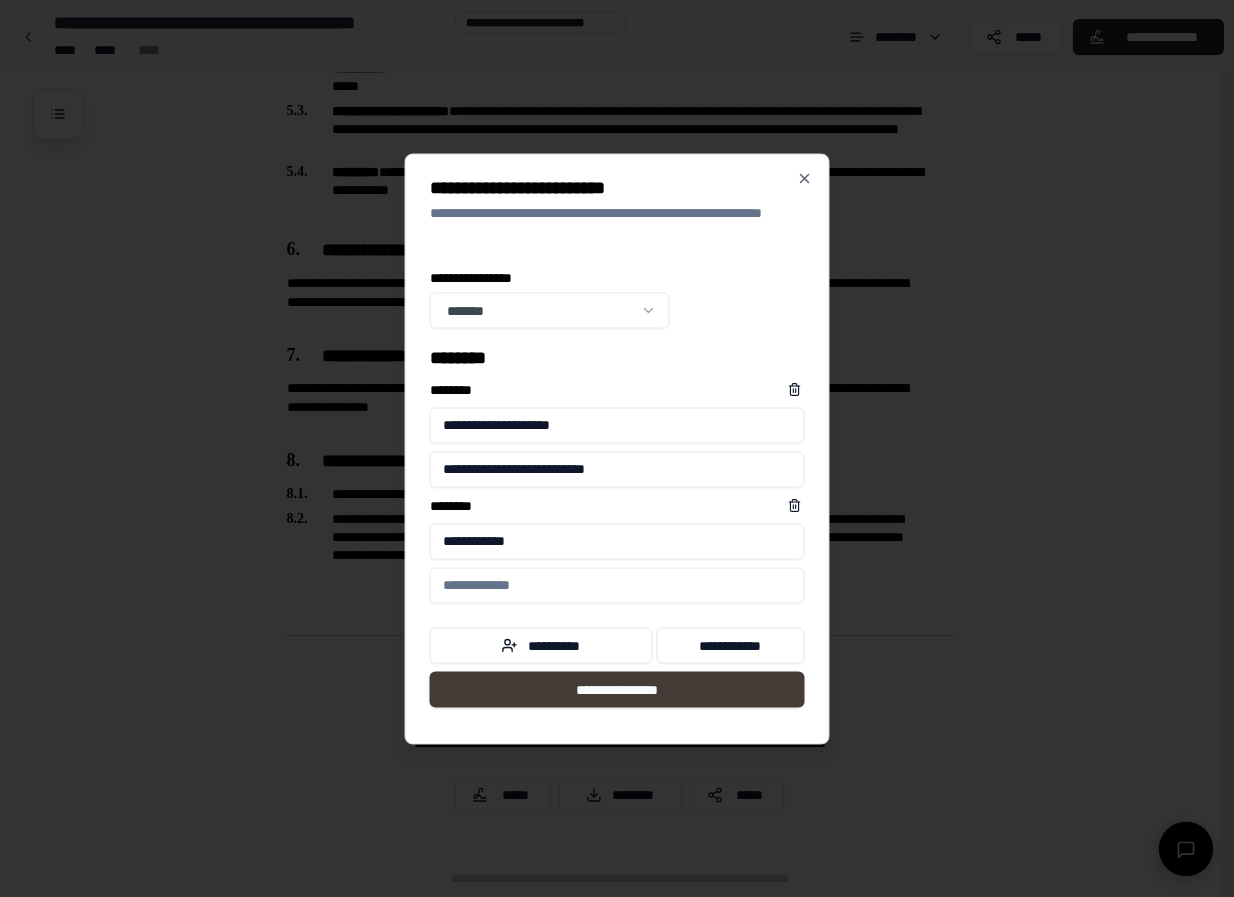 click on "**********" at bounding box center [617, 689] 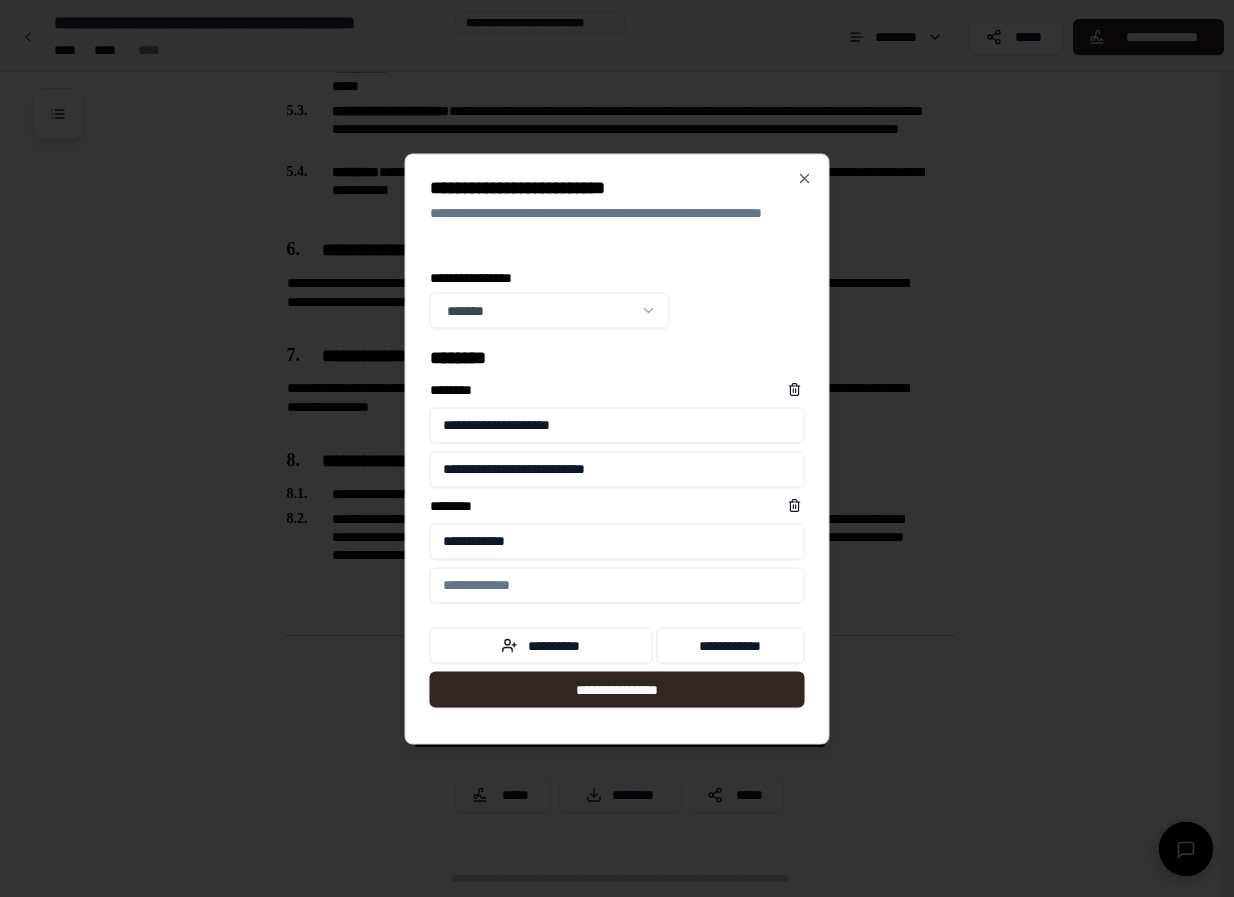 click on "**********" at bounding box center (617, 277) 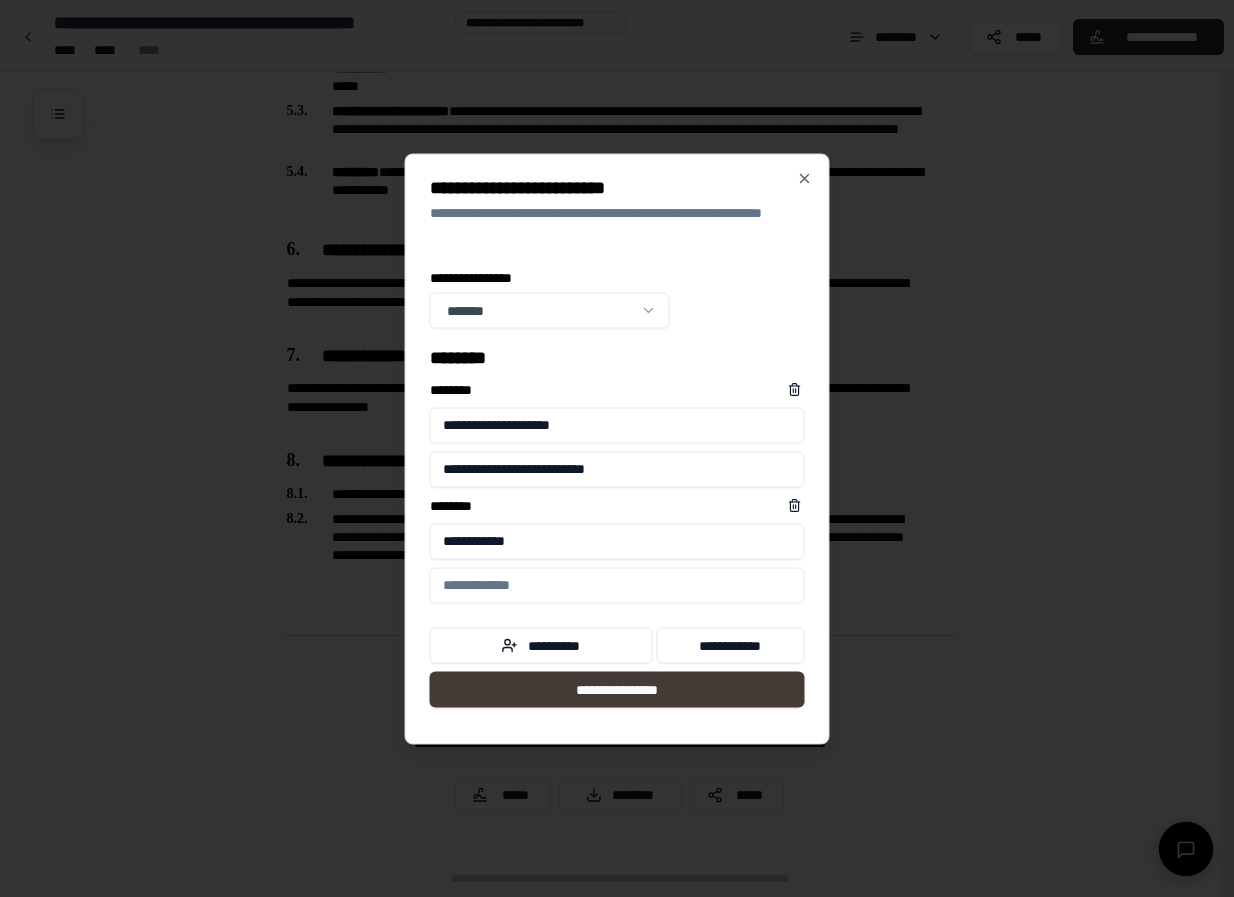 click on "**********" at bounding box center [617, 689] 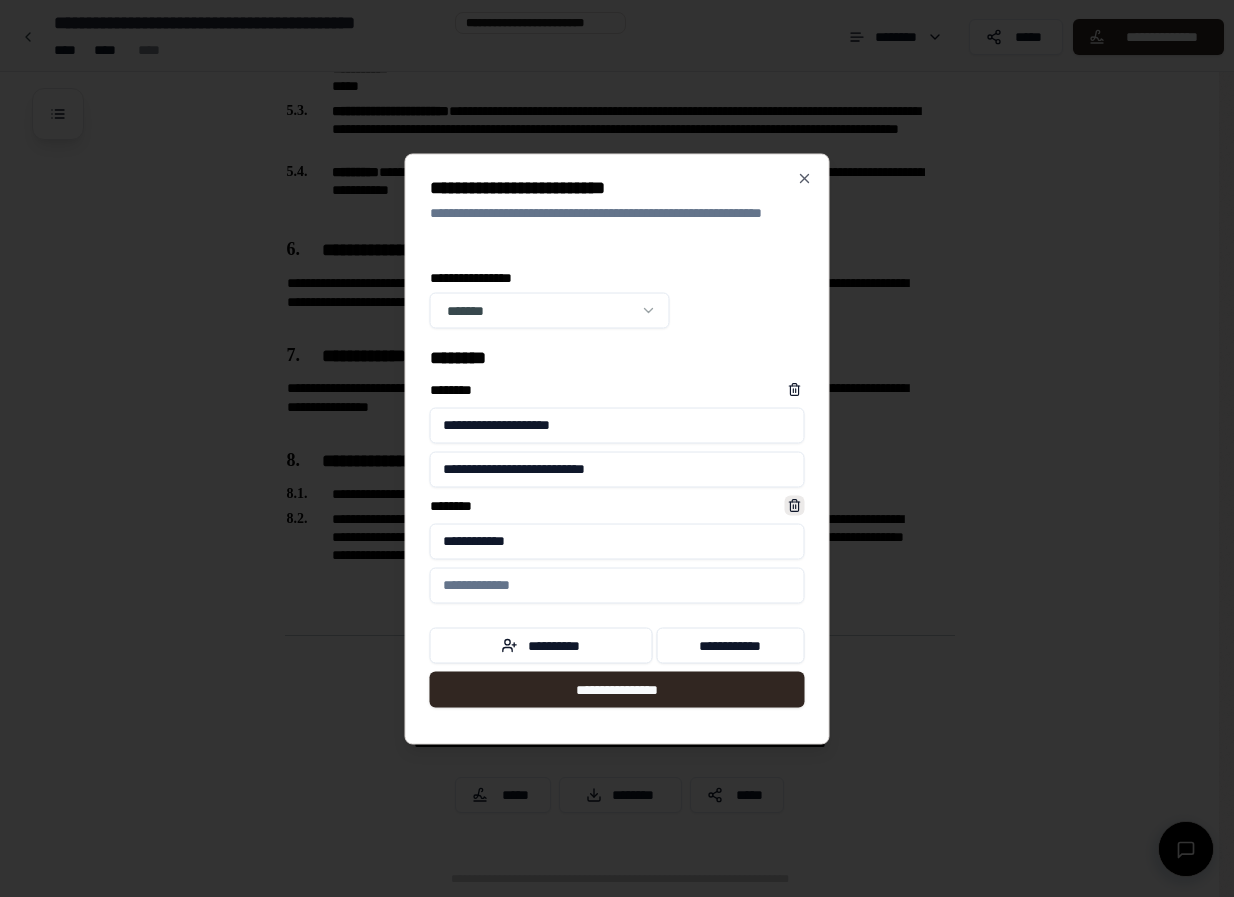 click at bounding box center (795, 505) 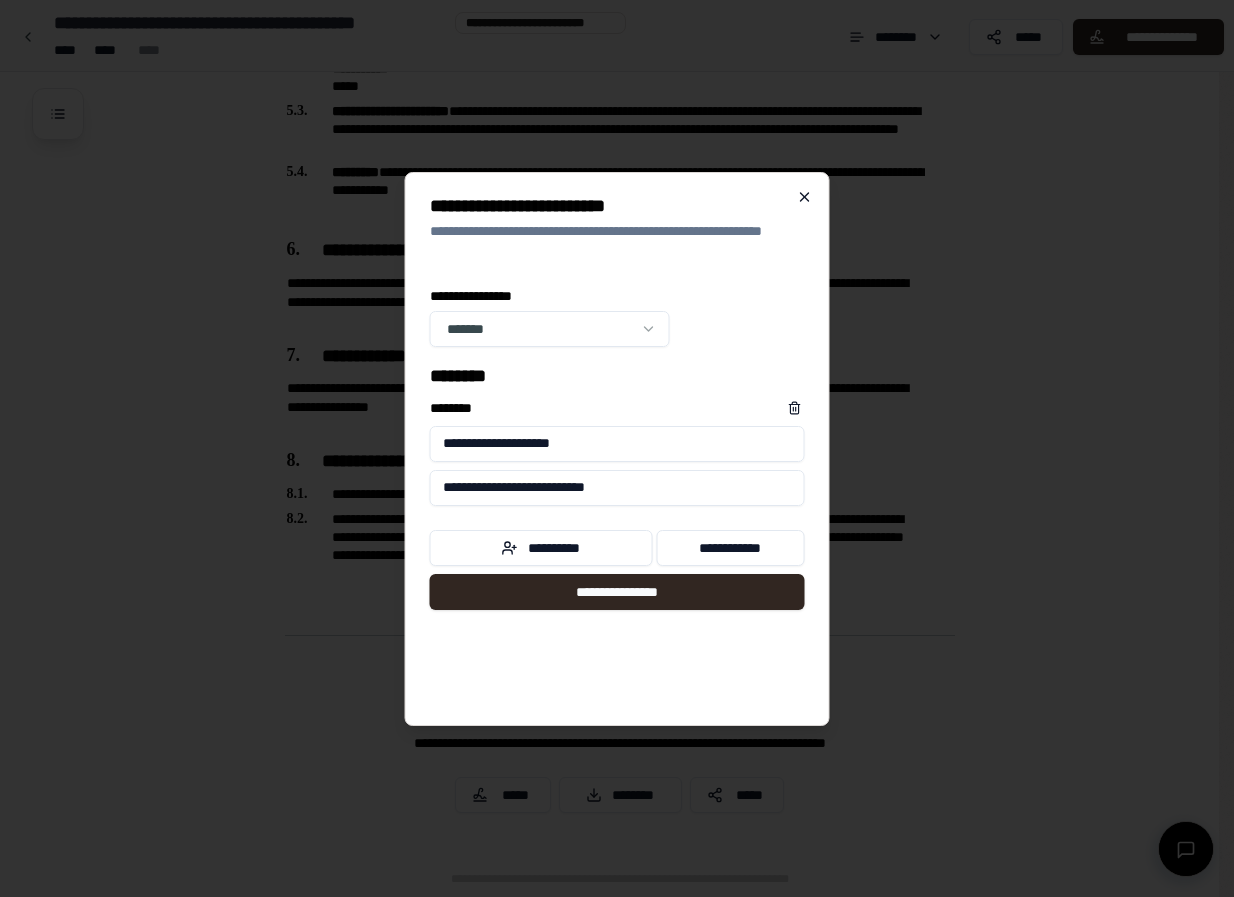 click 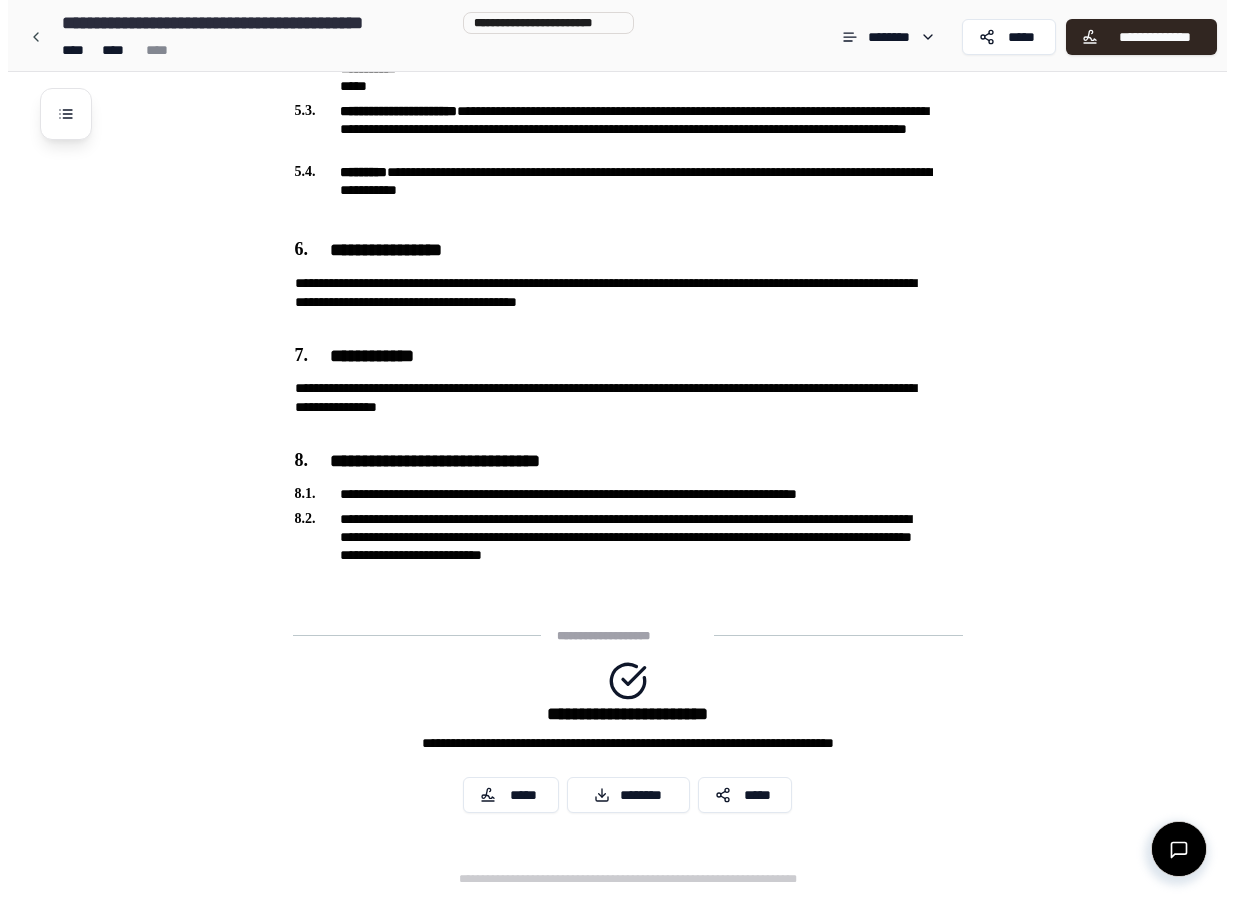 scroll, scrollTop: 1267, scrollLeft: 0, axis: vertical 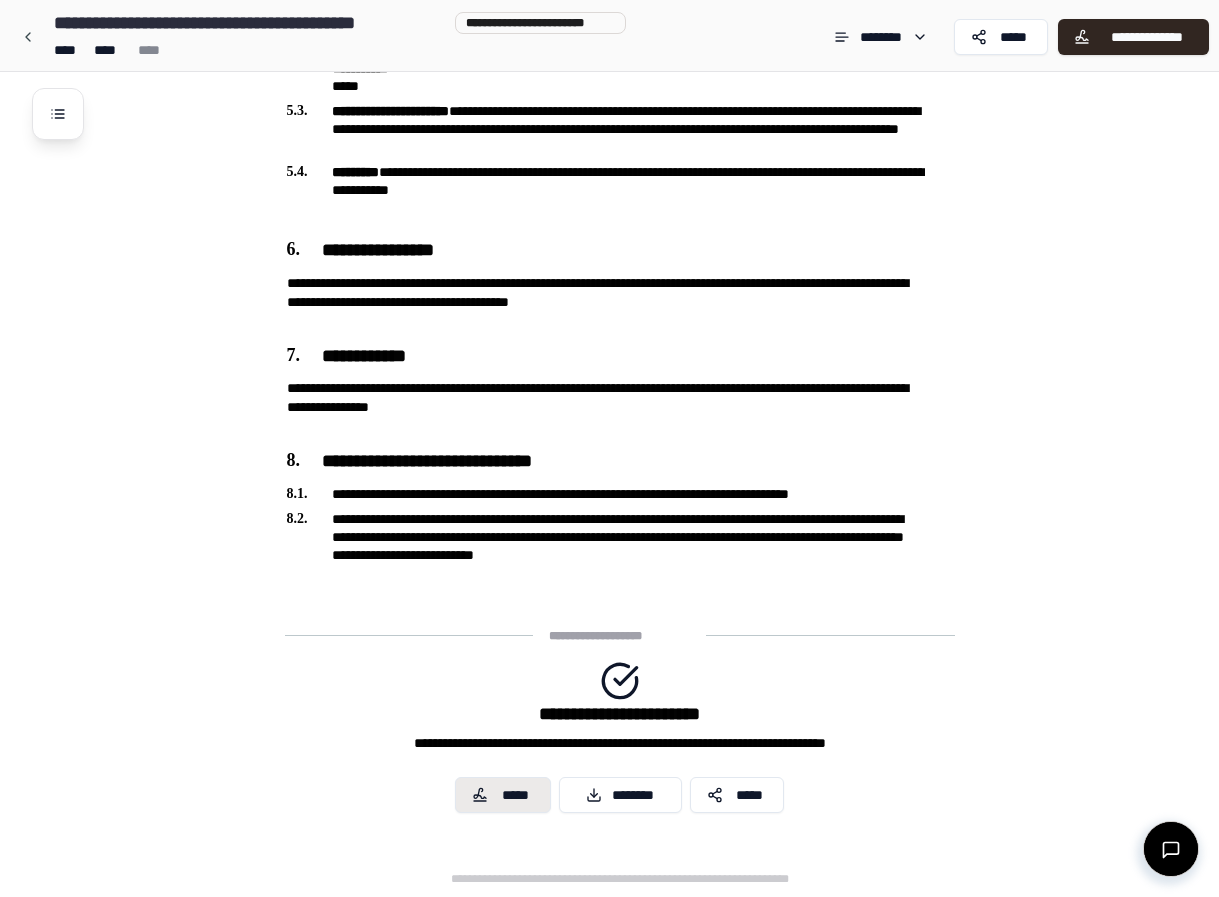 click on "*****" at bounding box center [516, 795] 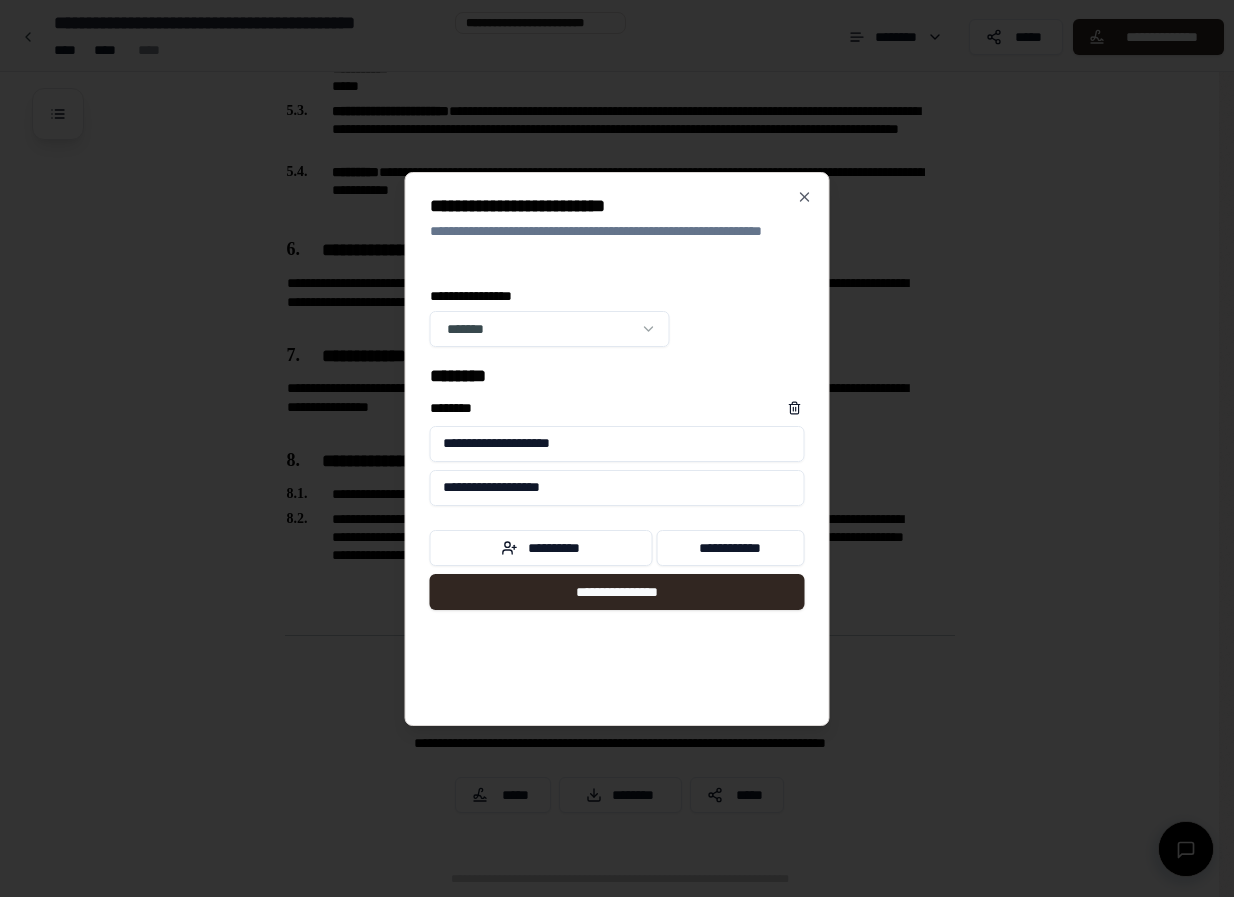 type on "**********" 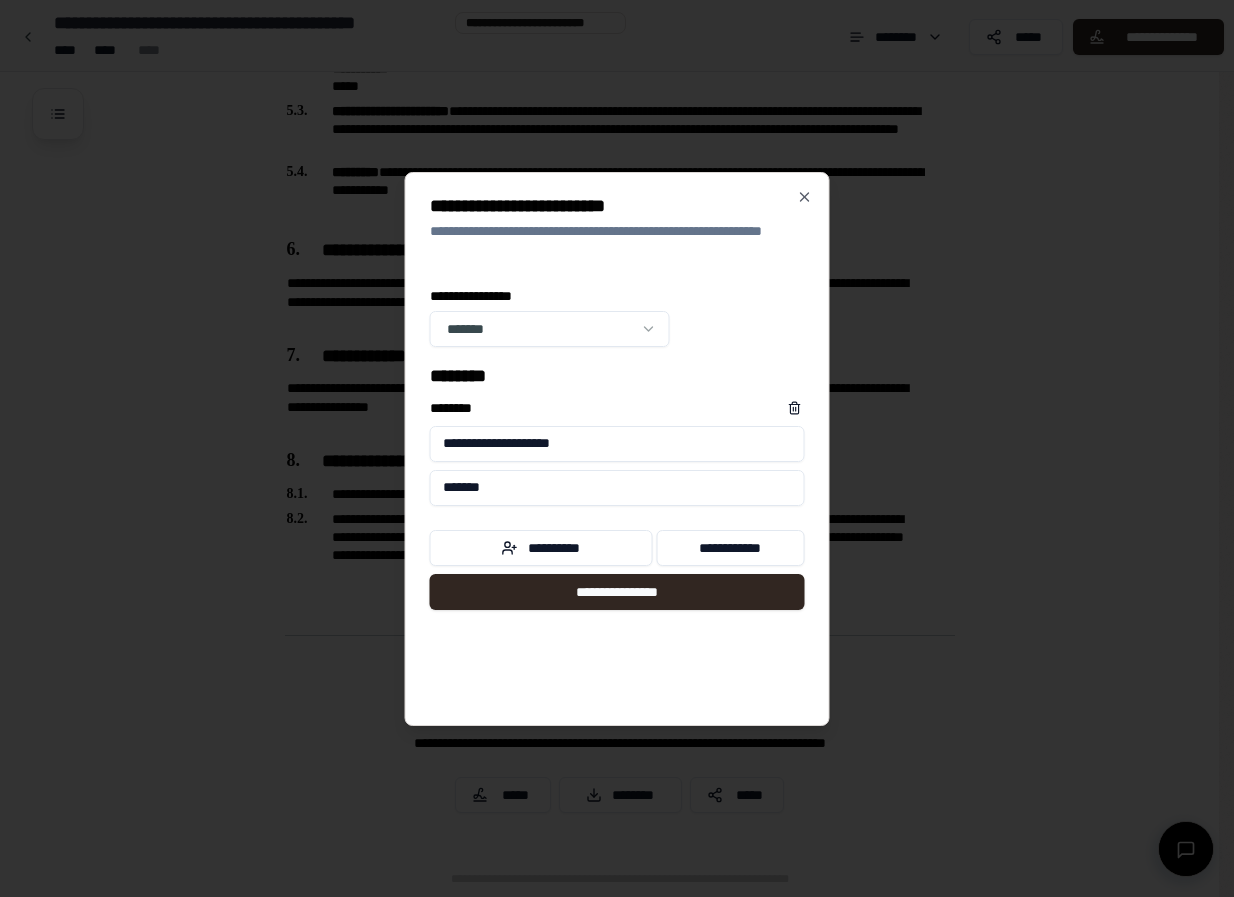 click on "*******" at bounding box center (617, 488) 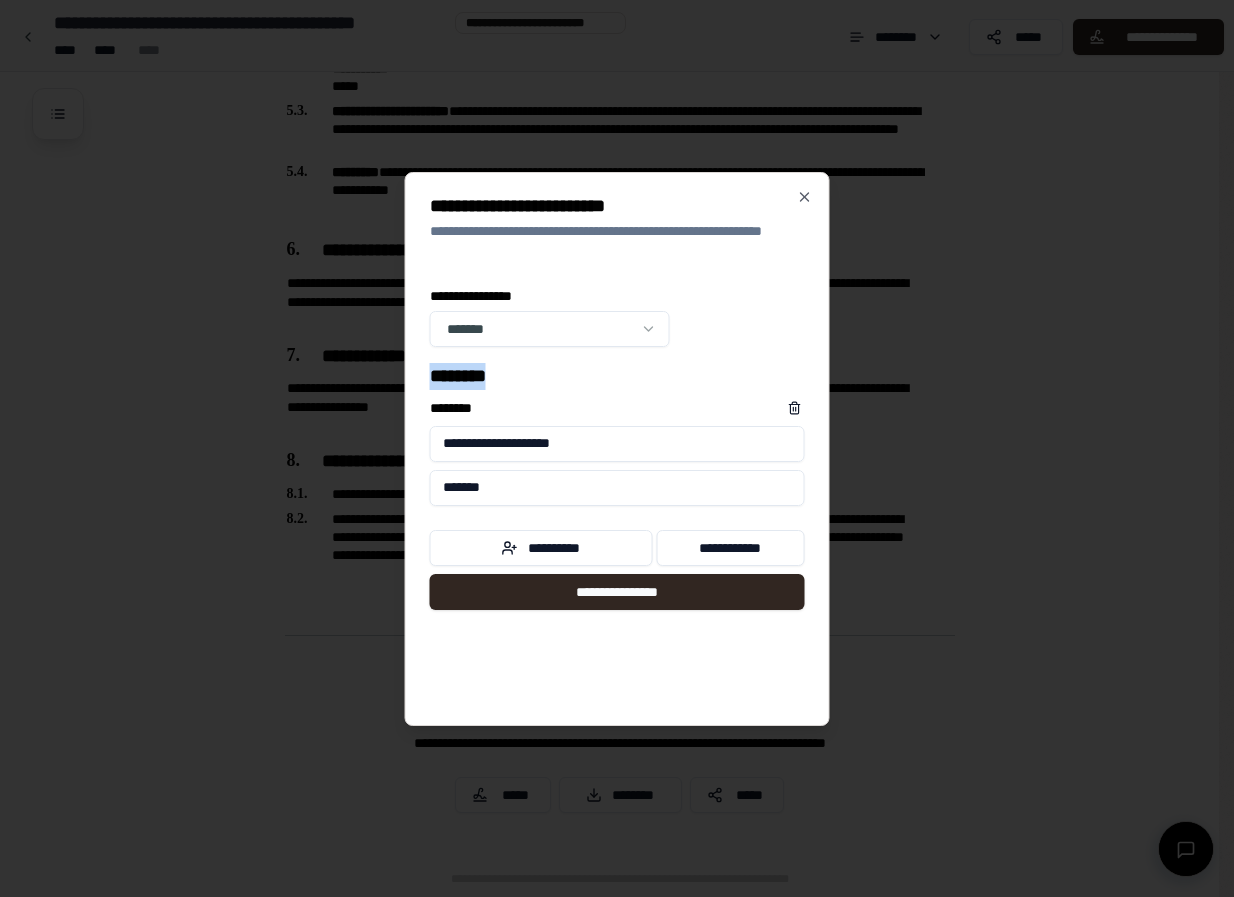 click on "******* *" at bounding box center (617, 376) 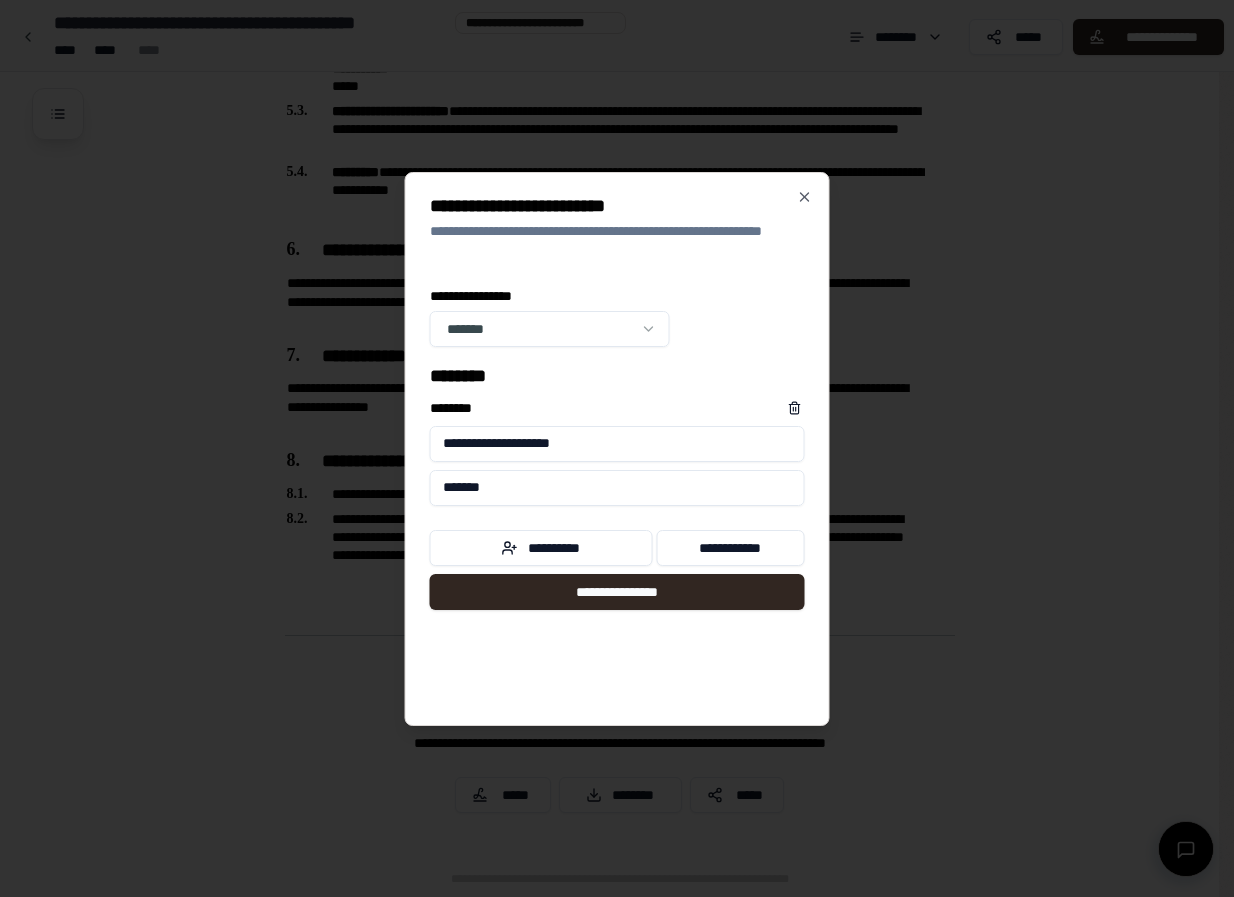 click on "*******" at bounding box center (617, 488) 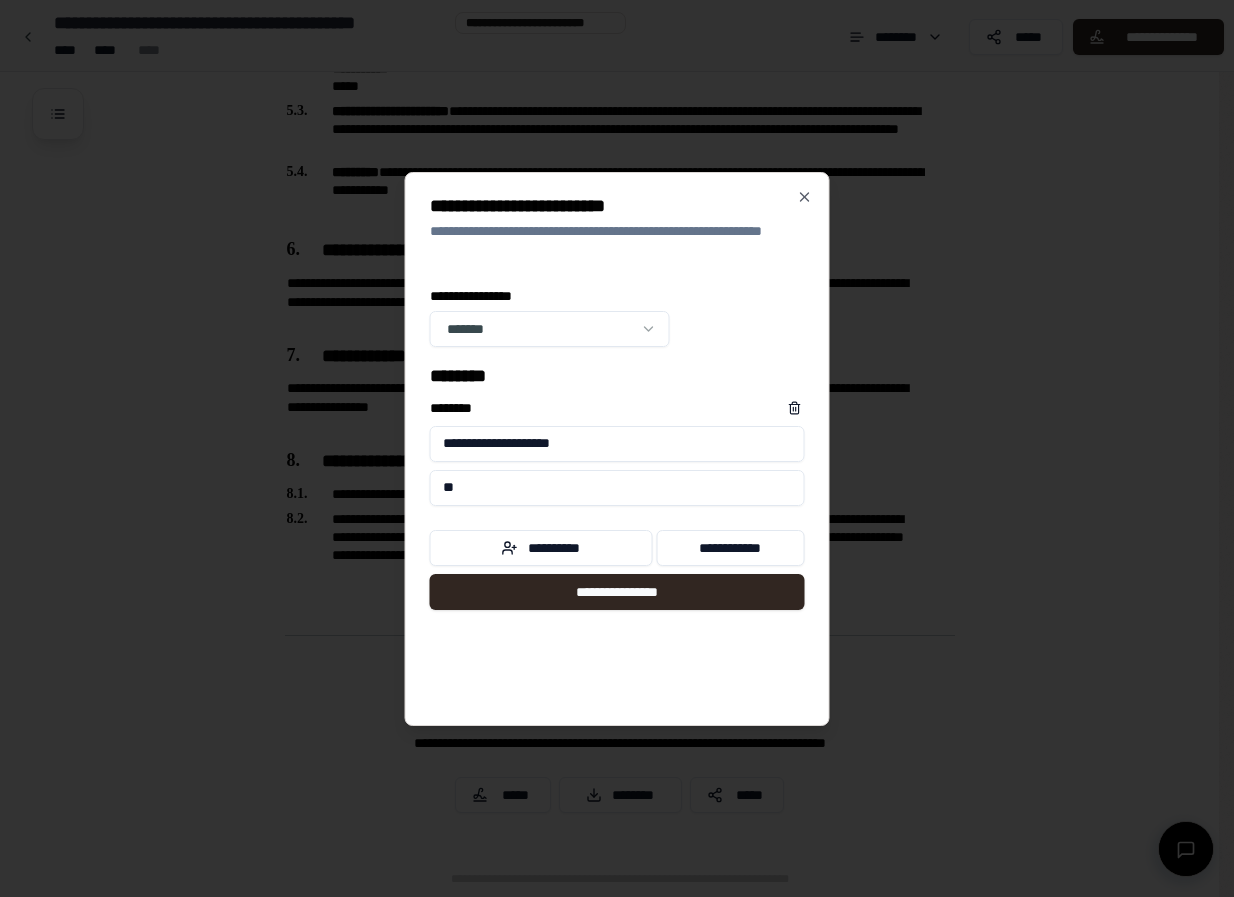type on "*" 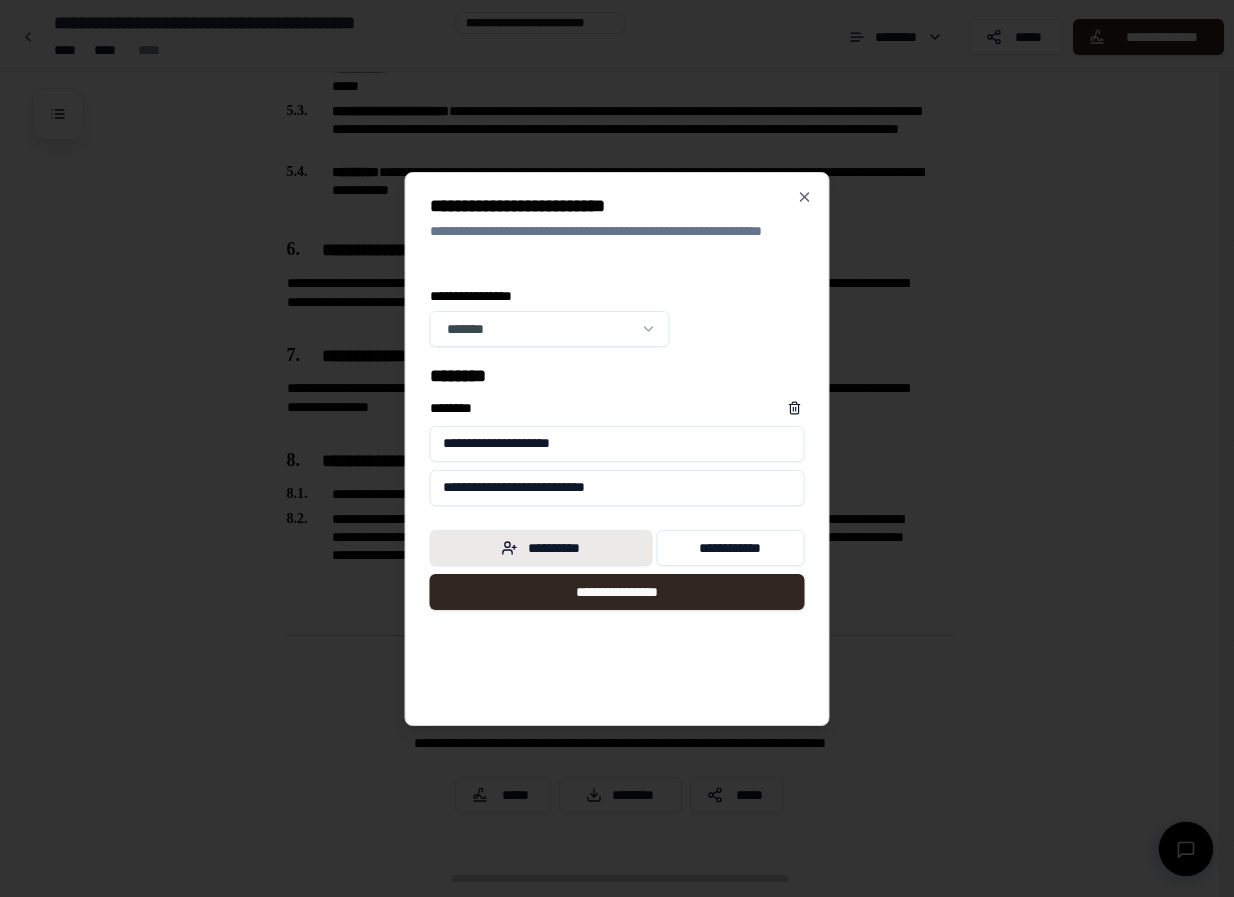type on "**********" 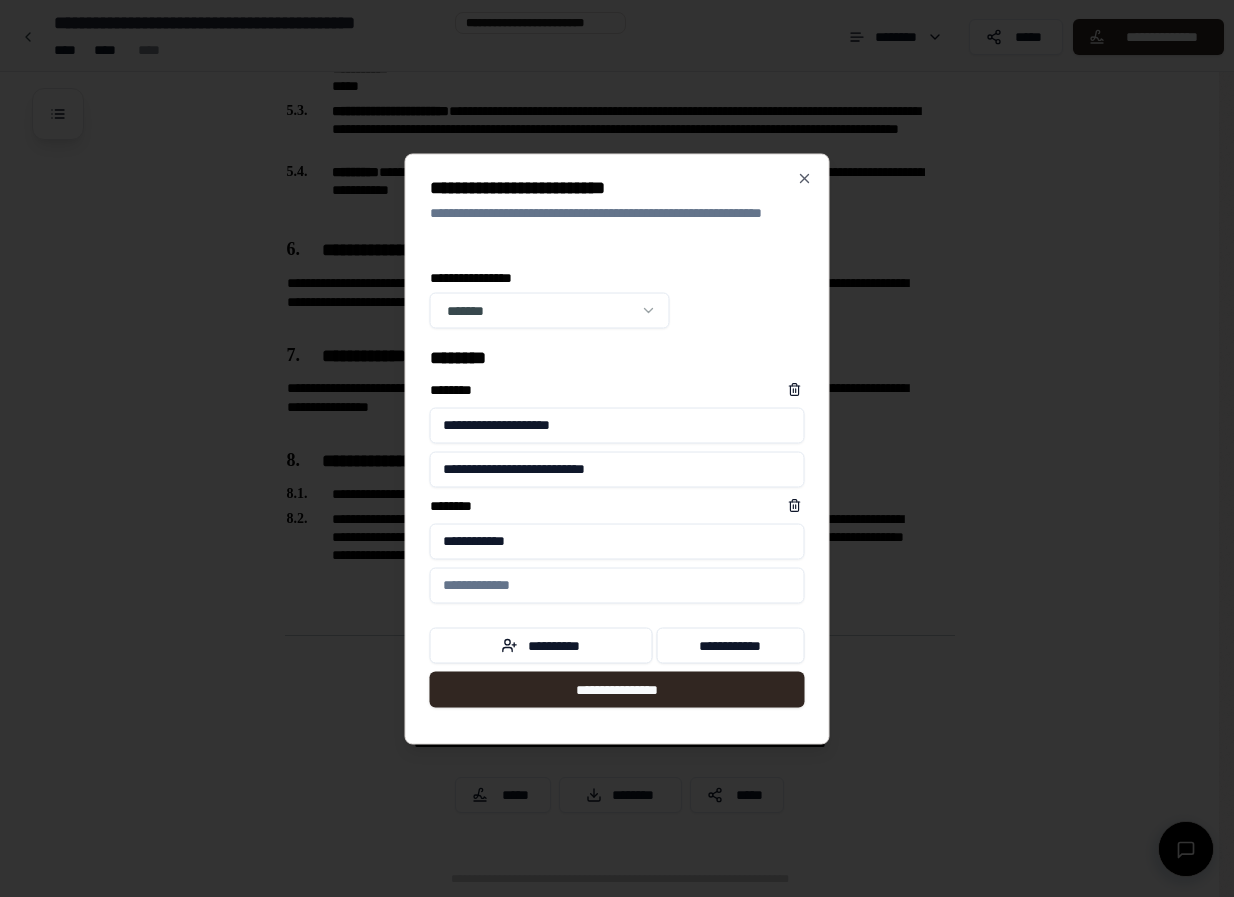 type on "**********" 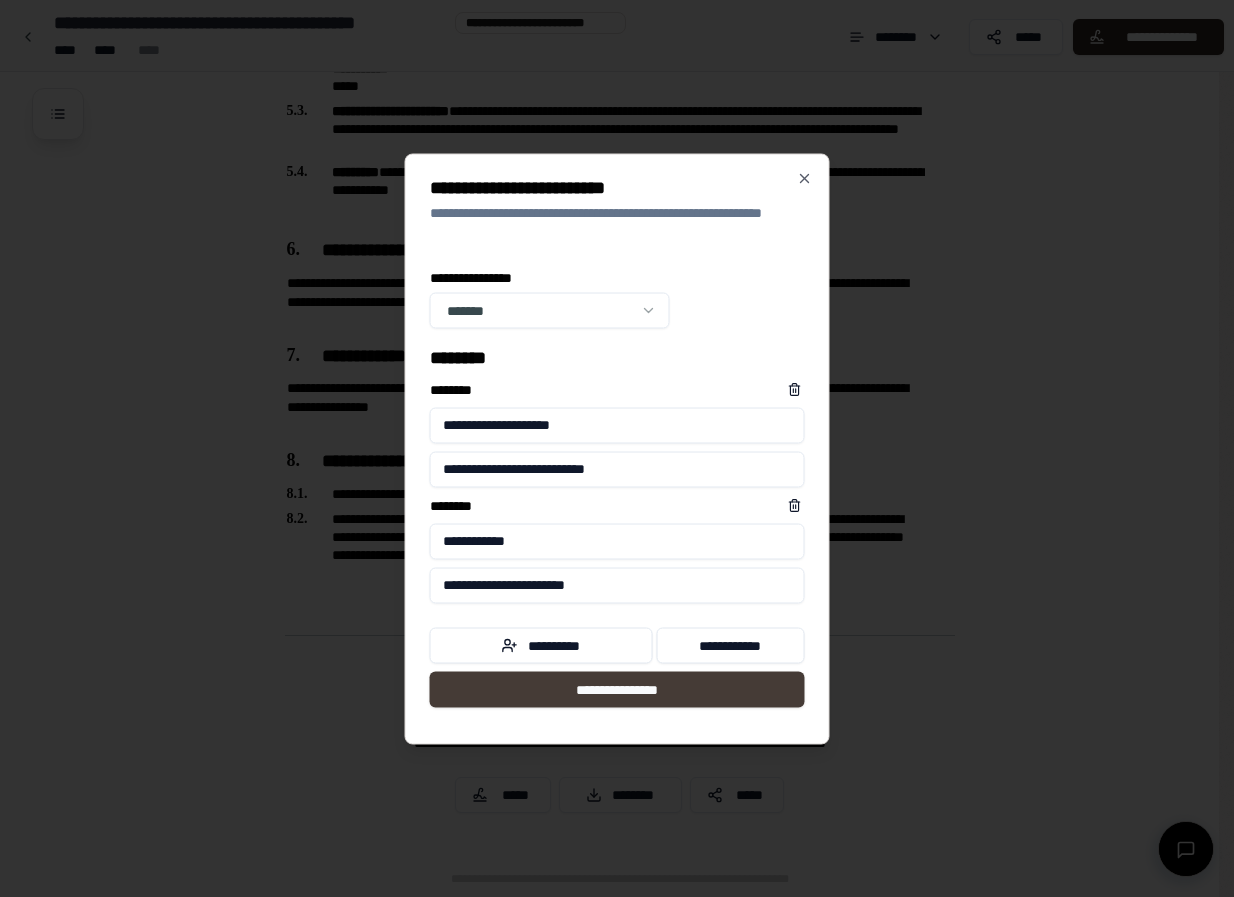 type on "**********" 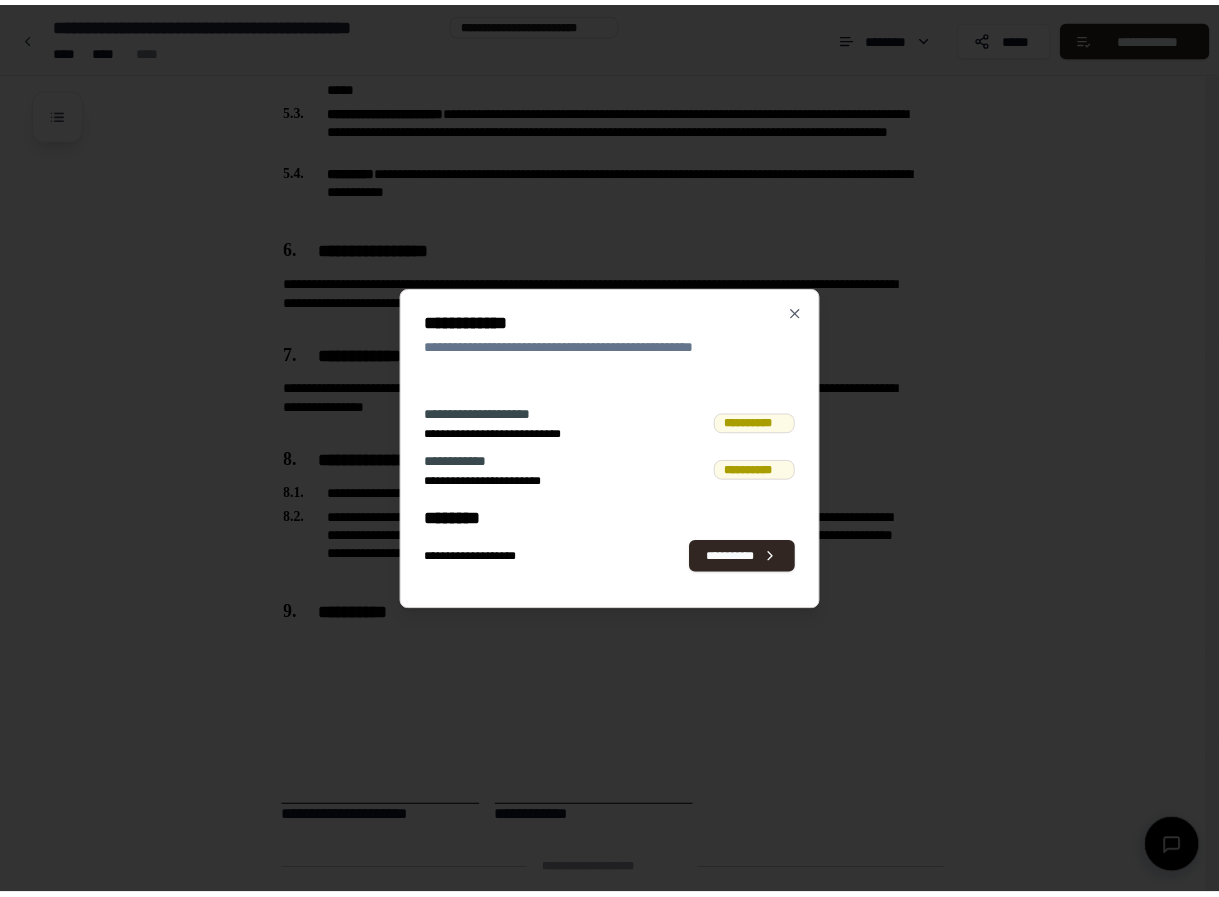 scroll, scrollTop: 1503, scrollLeft: 0, axis: vertical 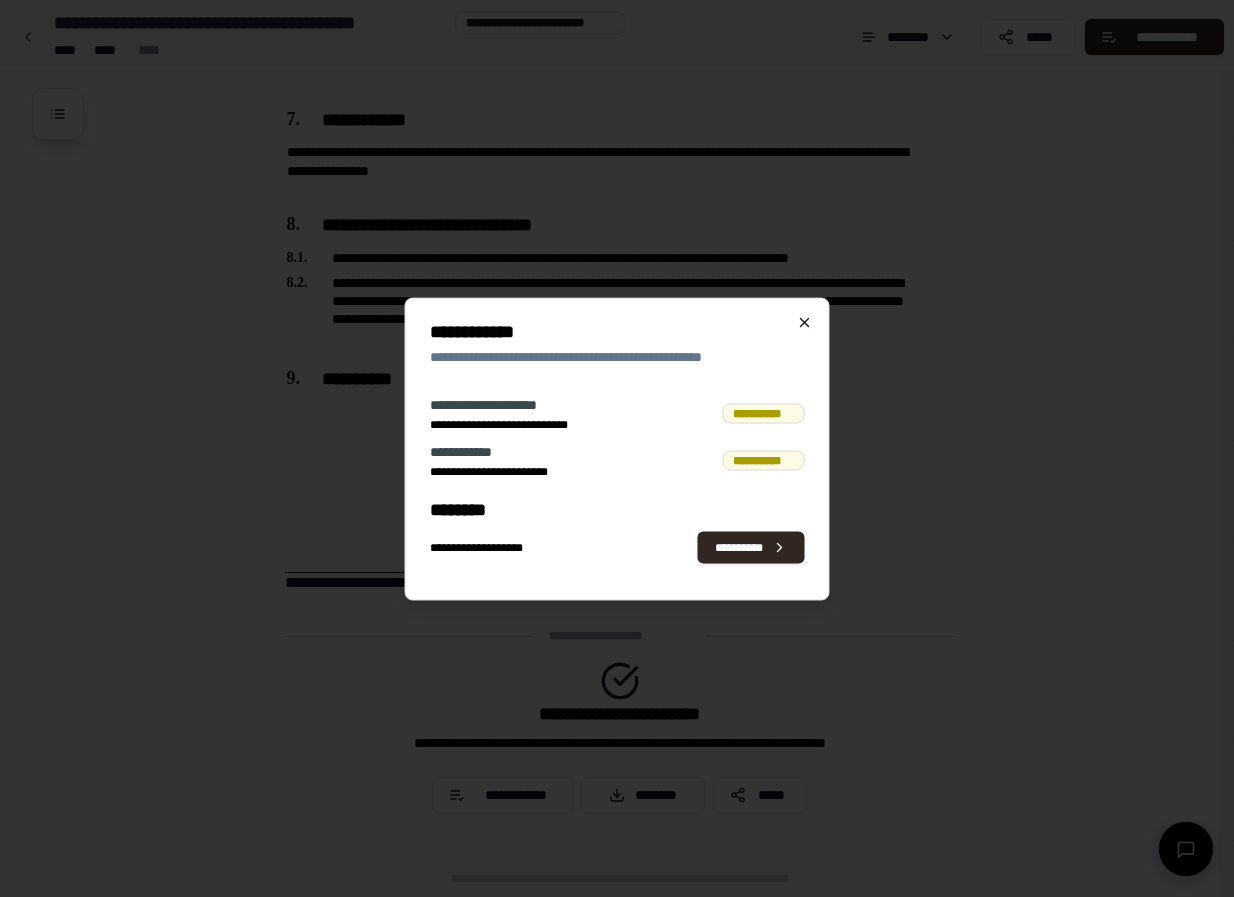click 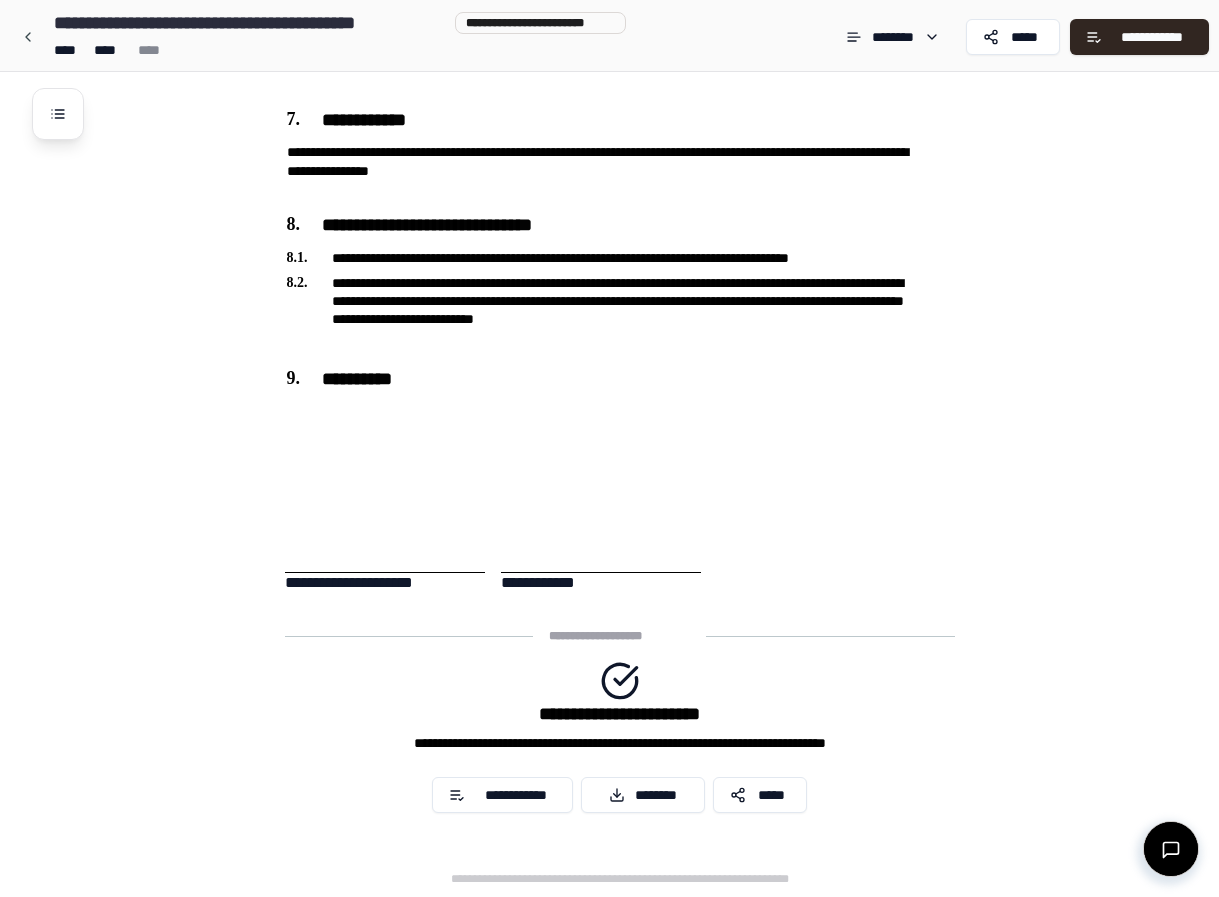 click at bounding box center [385, 515] 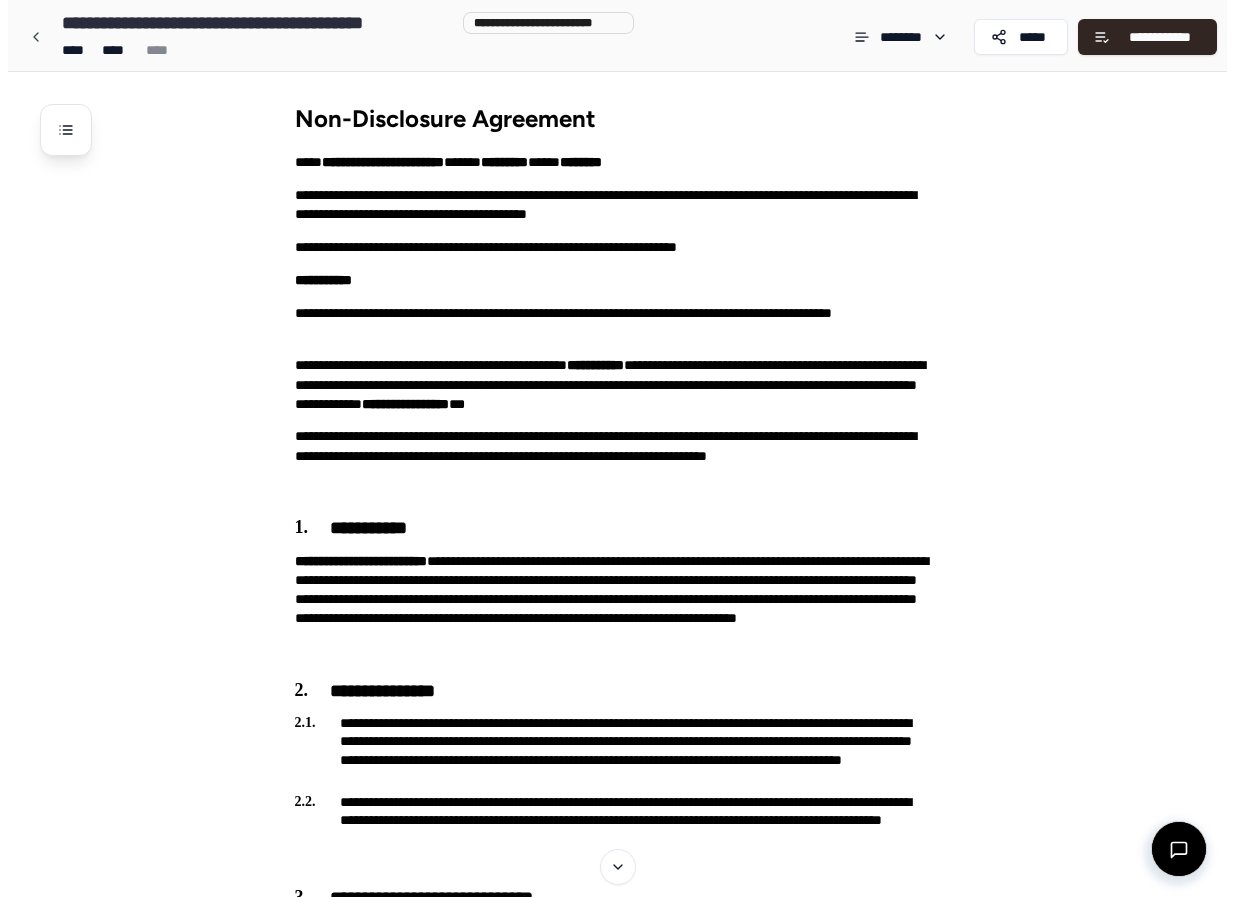 scroll, scrollTop: 0, scrollLeft: 0, axis: both 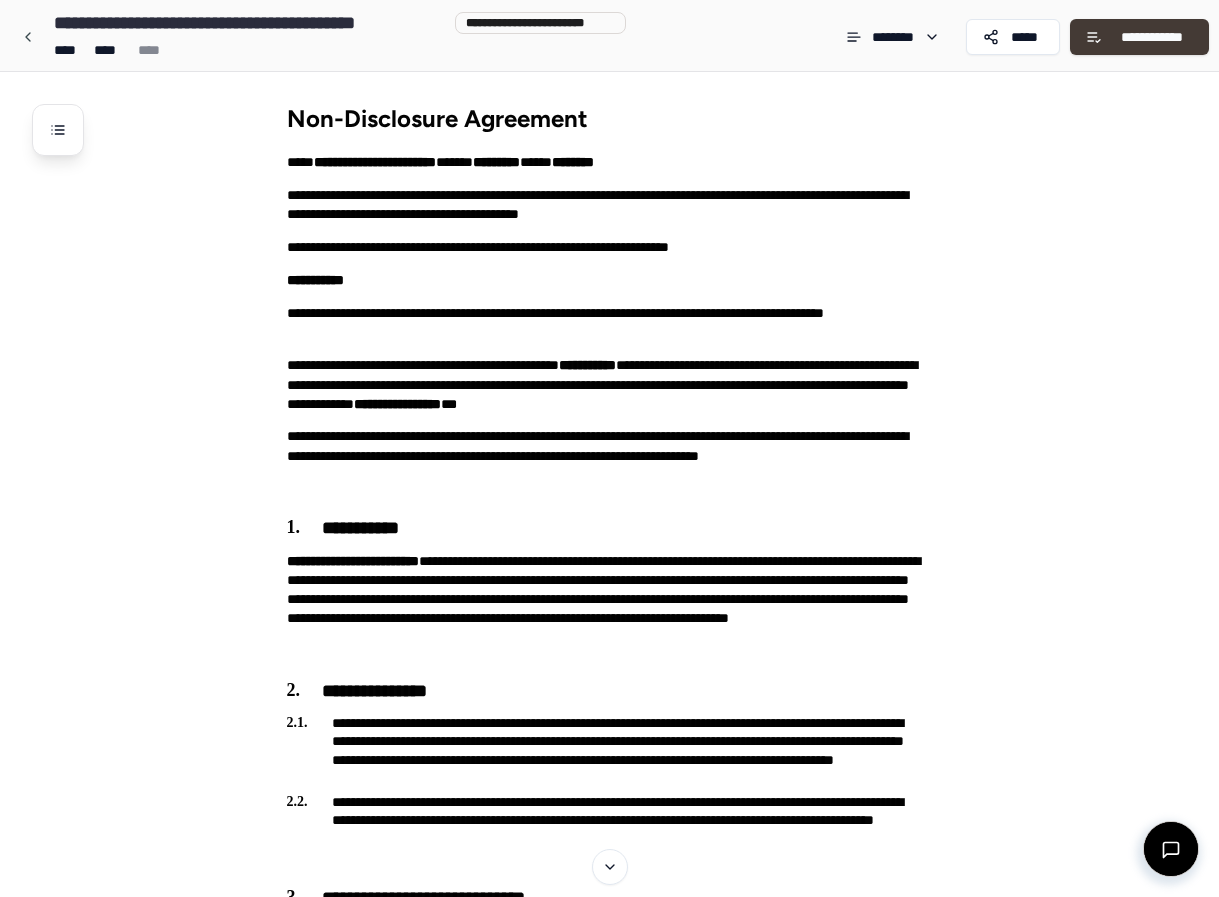 click on "**********" at bounding box center (1152, 37) 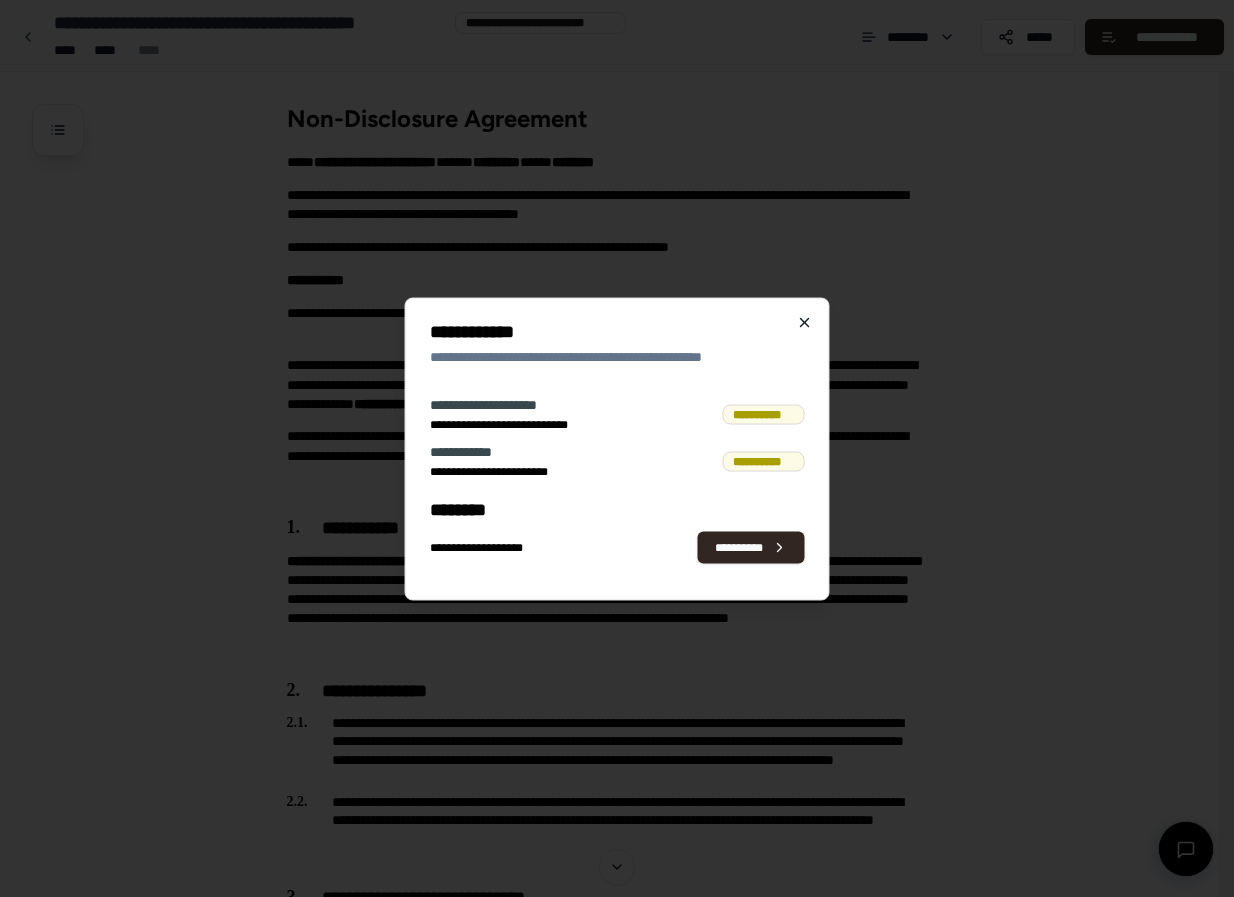 click 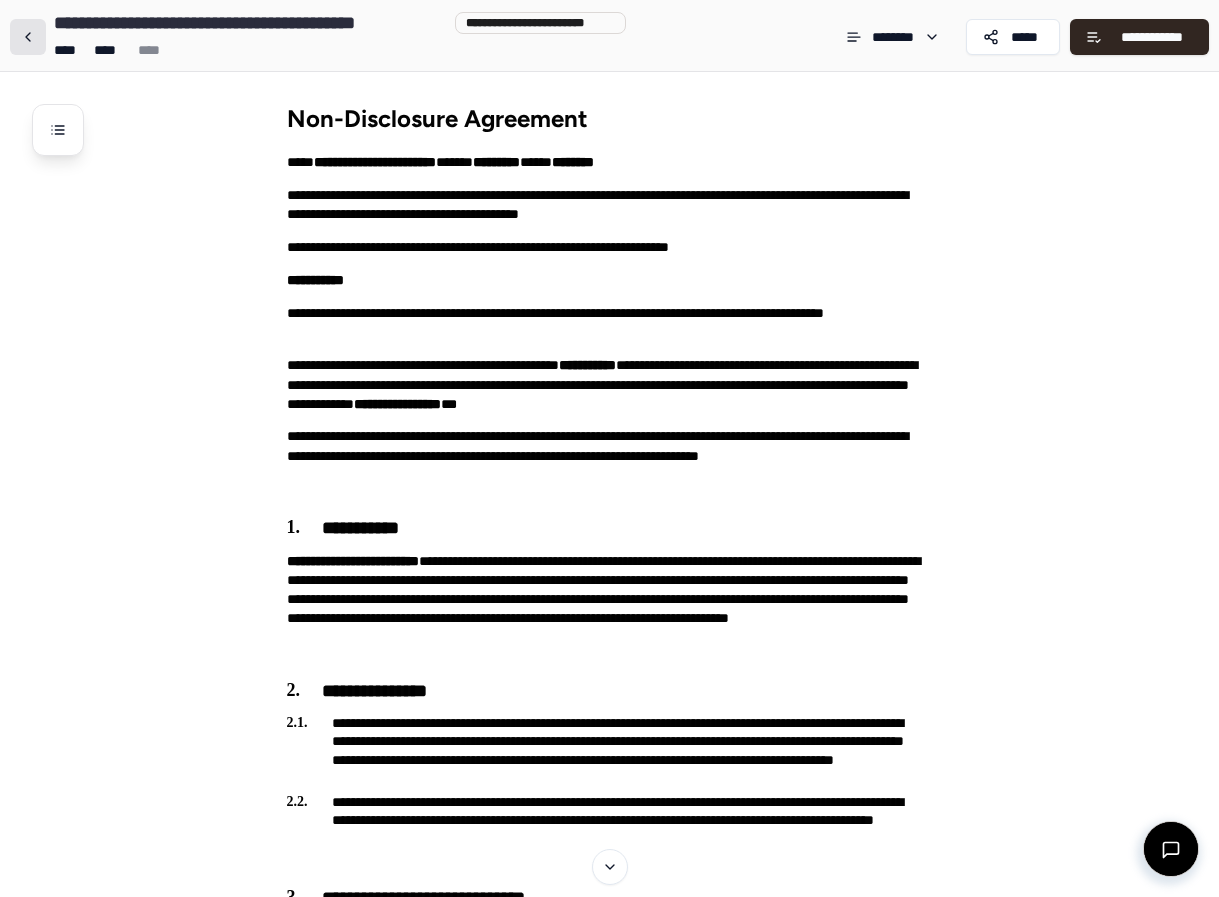 click at bounding box center (28, 37) 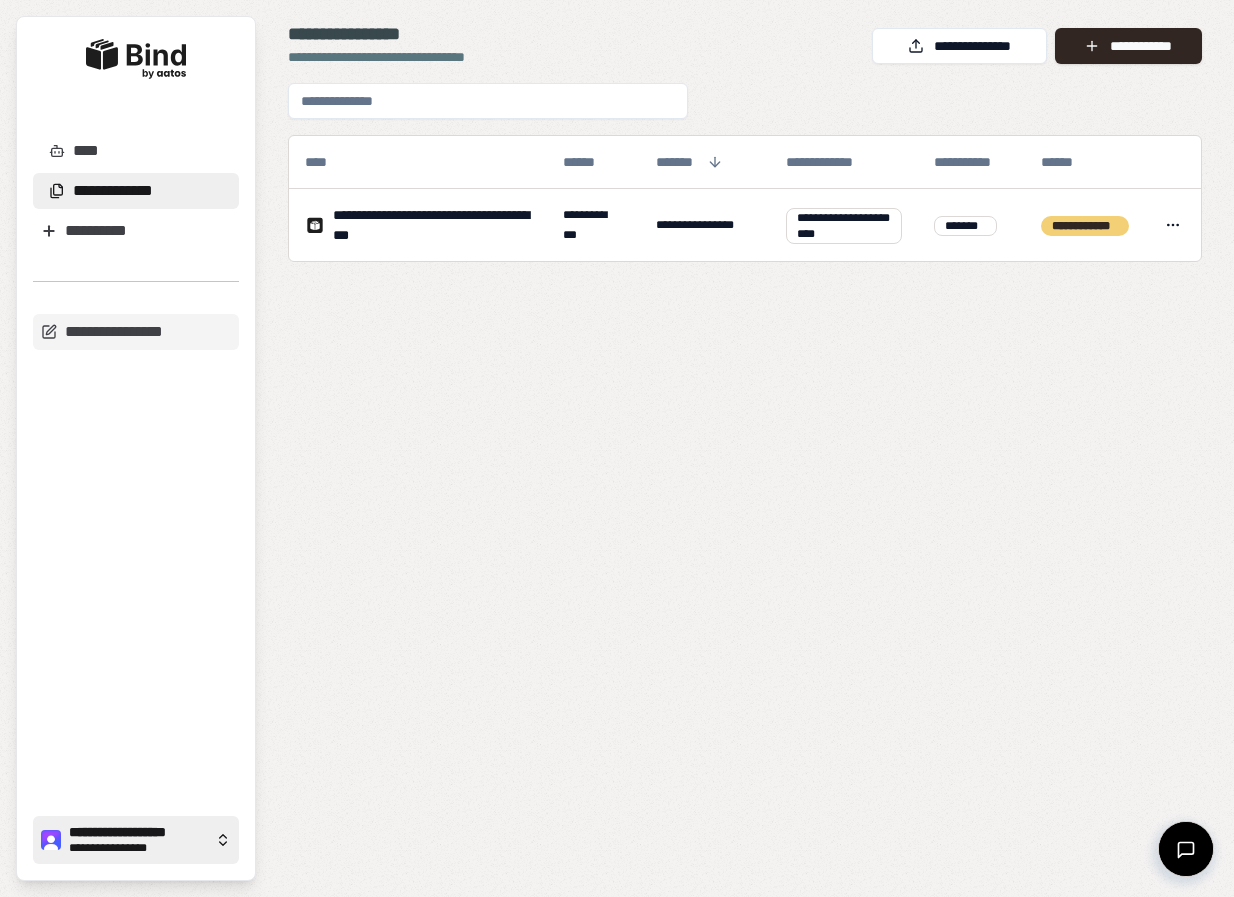 click on "**********" at bounding box center [136, 840] 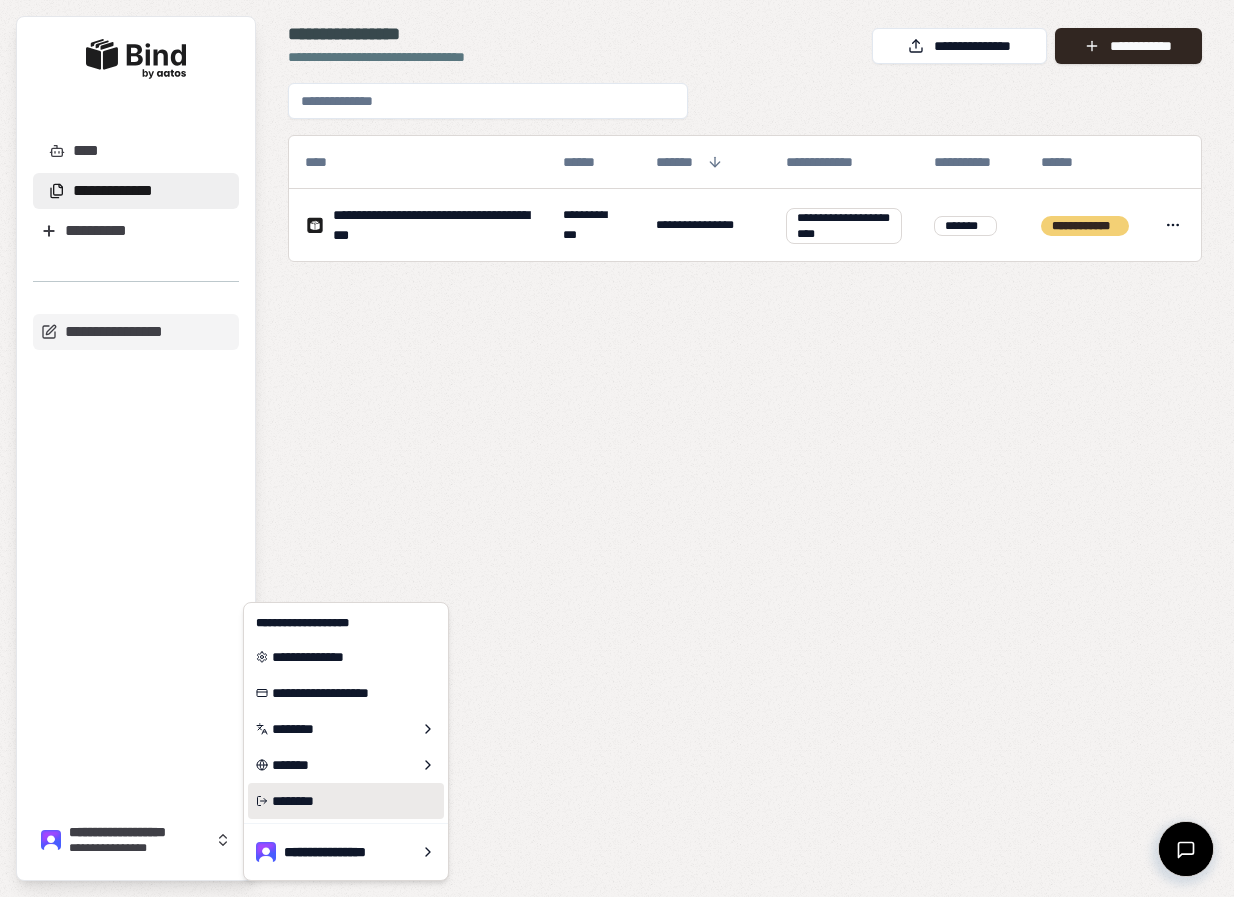 click on "********" at bounding box center [346, 801] 